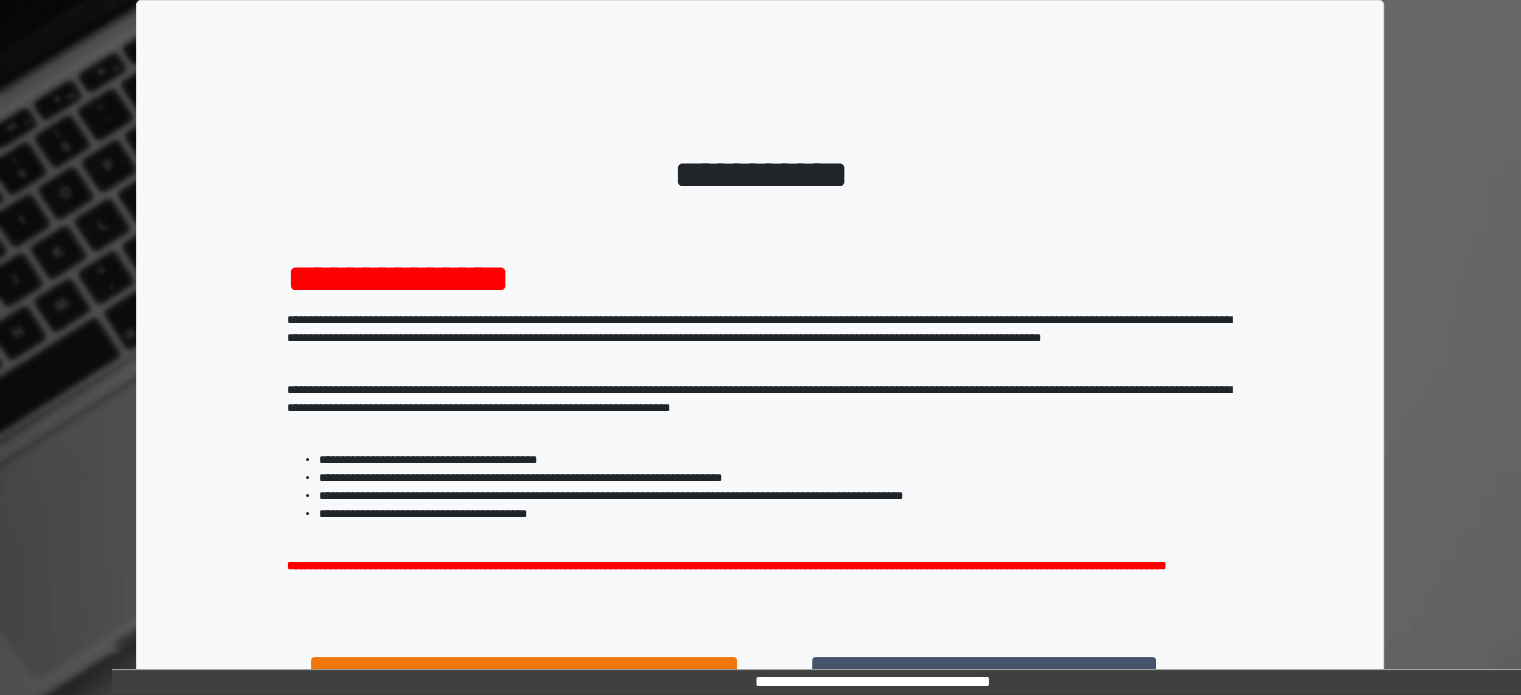 scroll, scrollTop: 200, scrollLeft: 0, axis: vertical 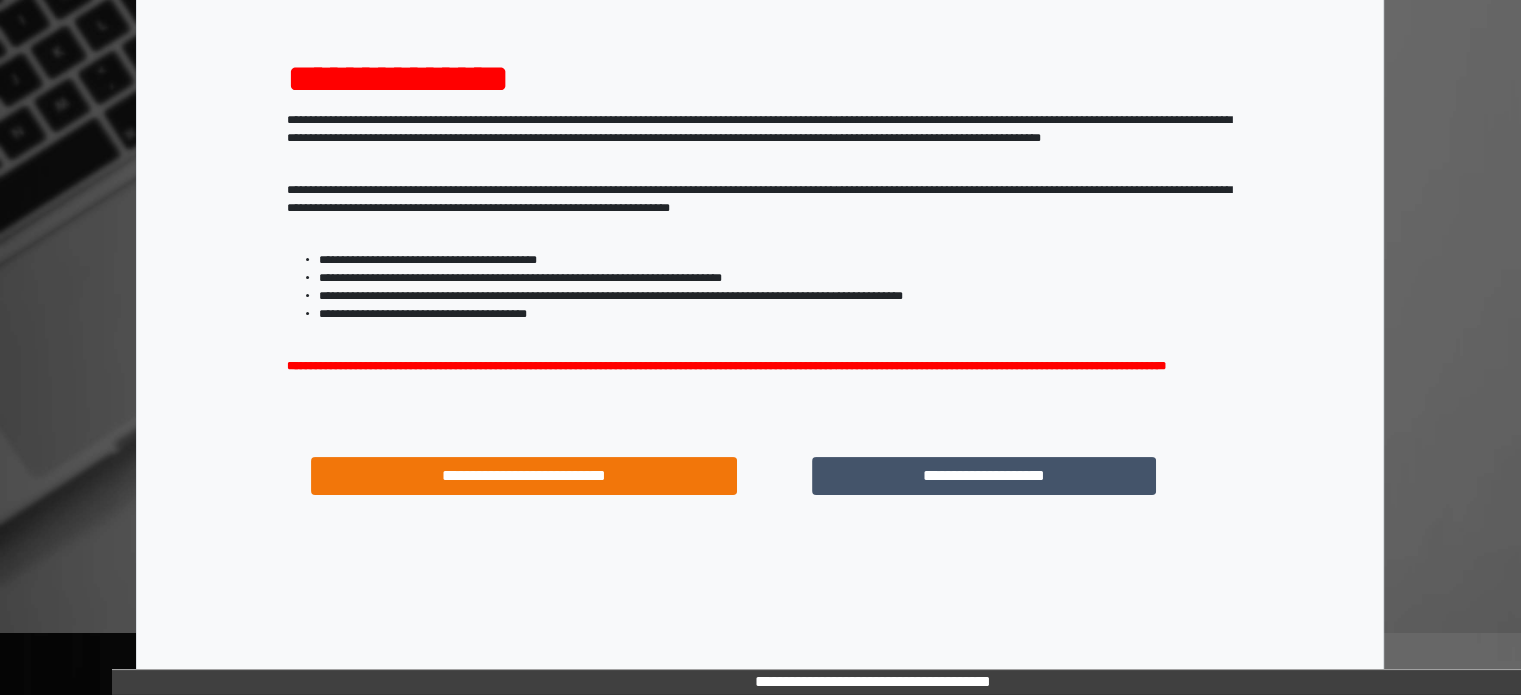 click on "**********" at bounding box center [984, 476] 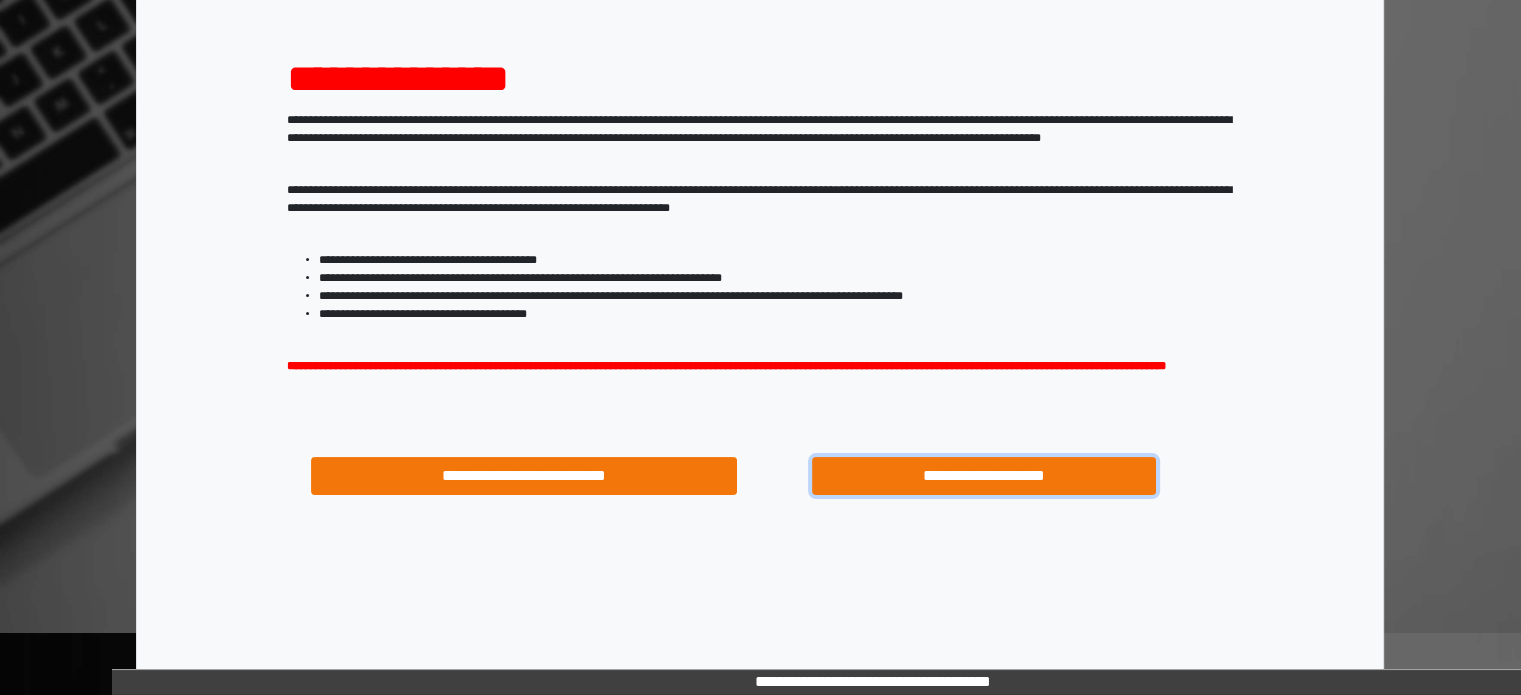 click on "**********" at bounding box center [984, 476] 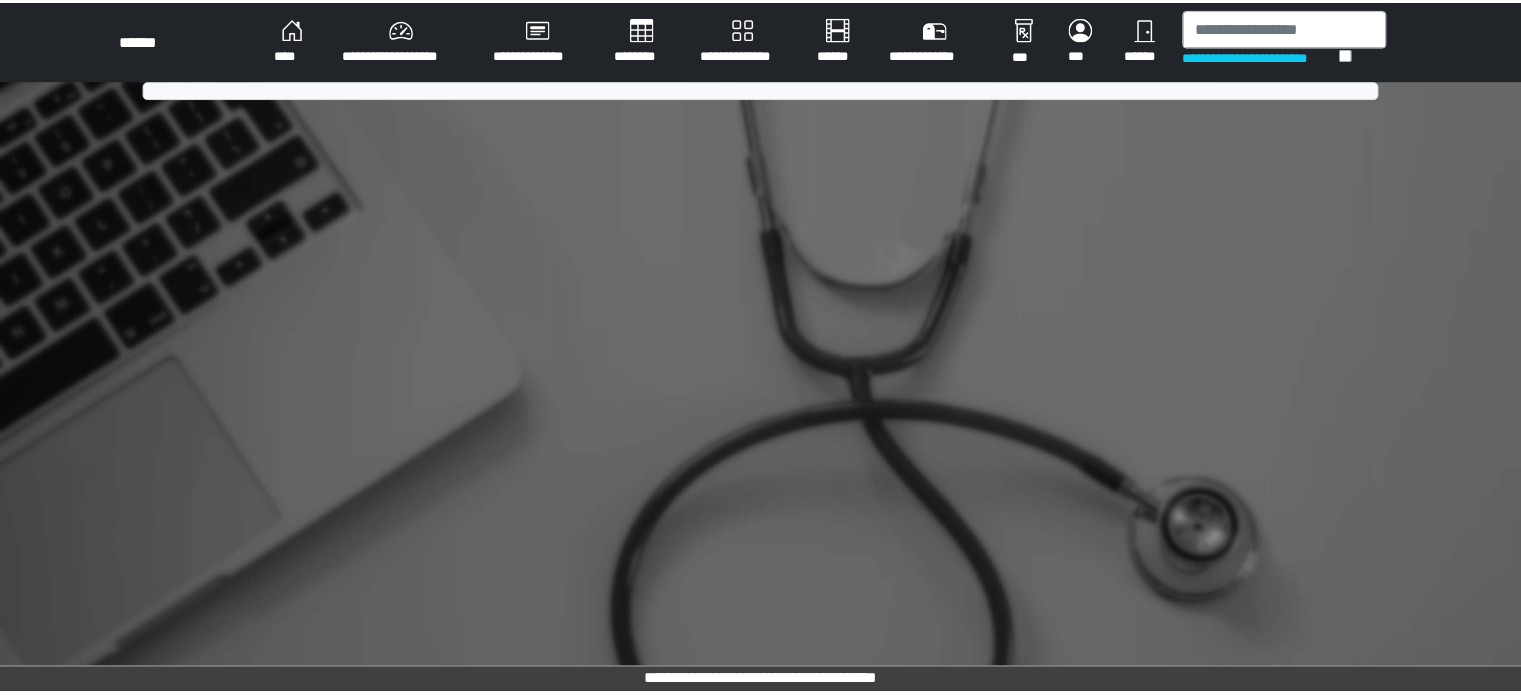 scroll, scrollTop: 0, scrollLeft: 0, axis: both 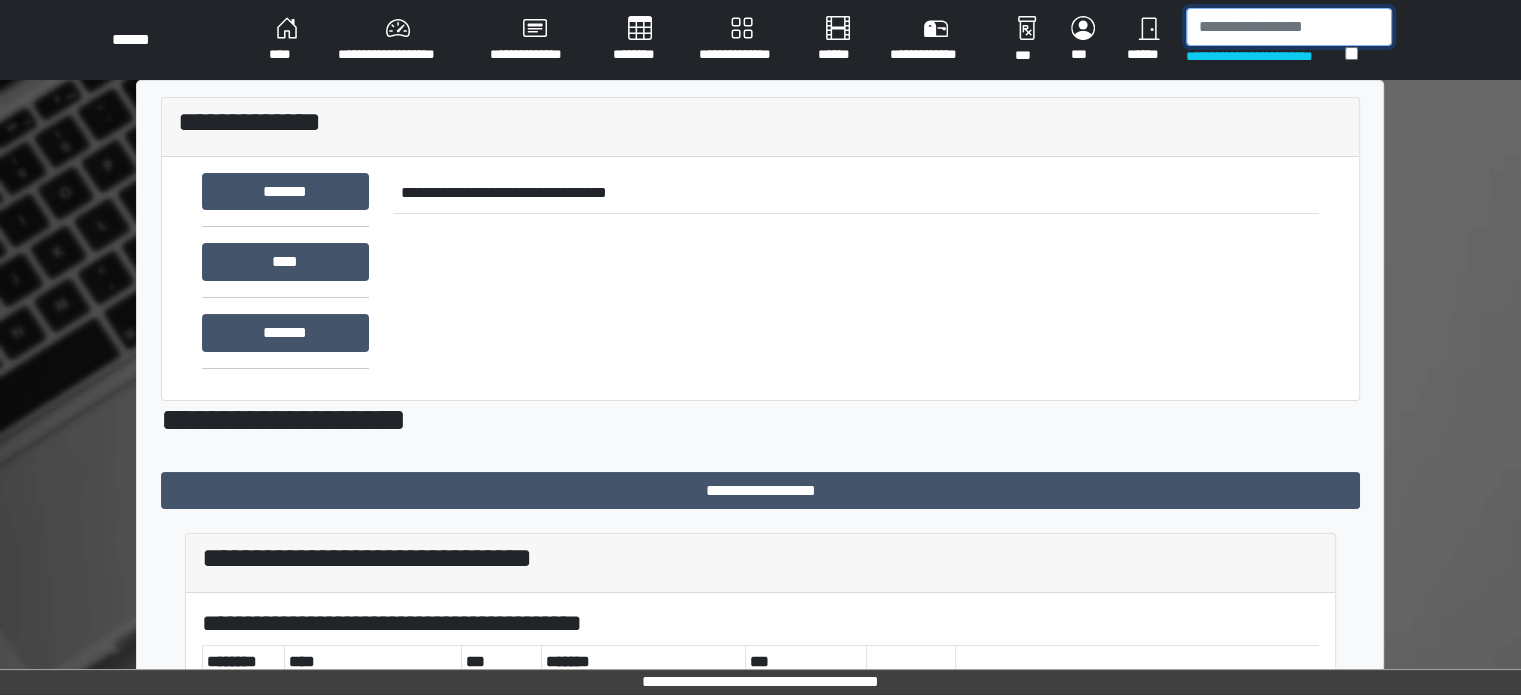 click at bounding box center [1289, 27] 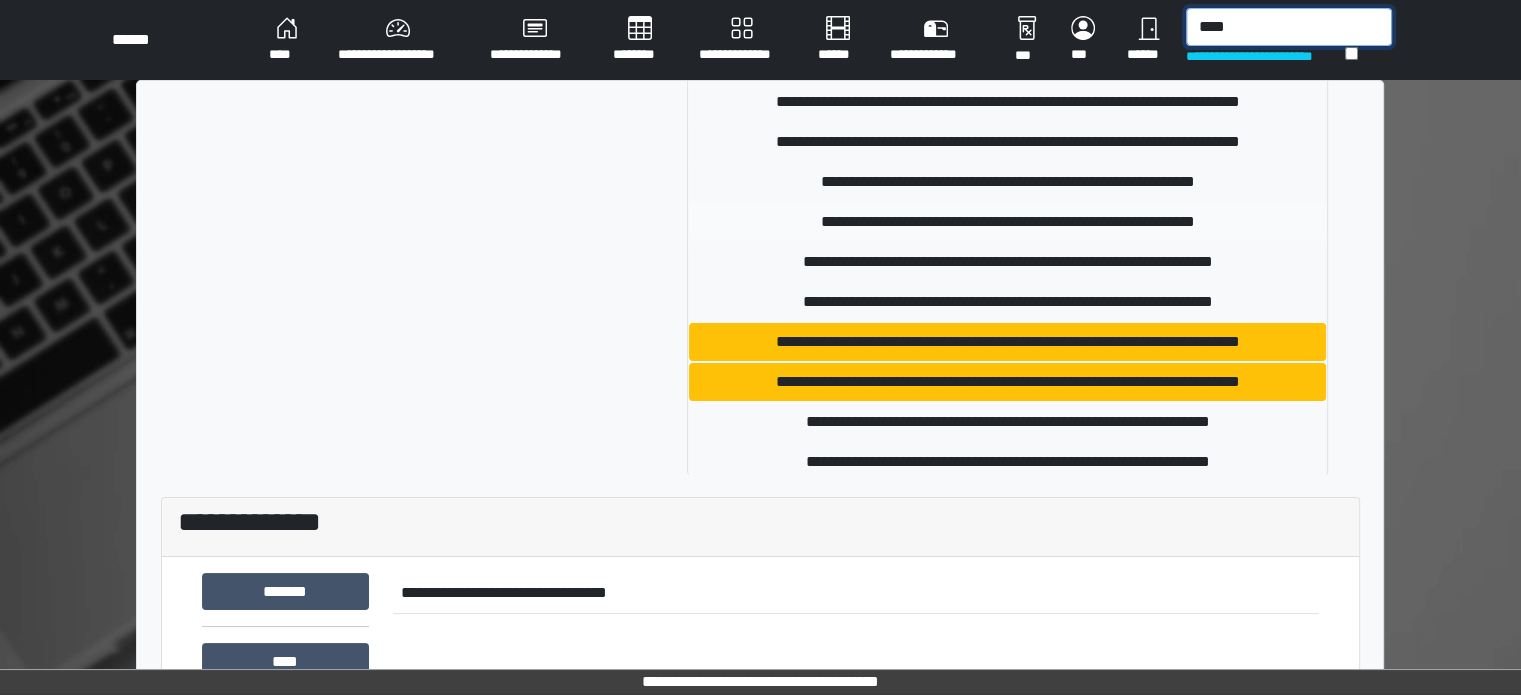 scroll, scrollTop: 330, scrollLeft: 0, axis: vertical 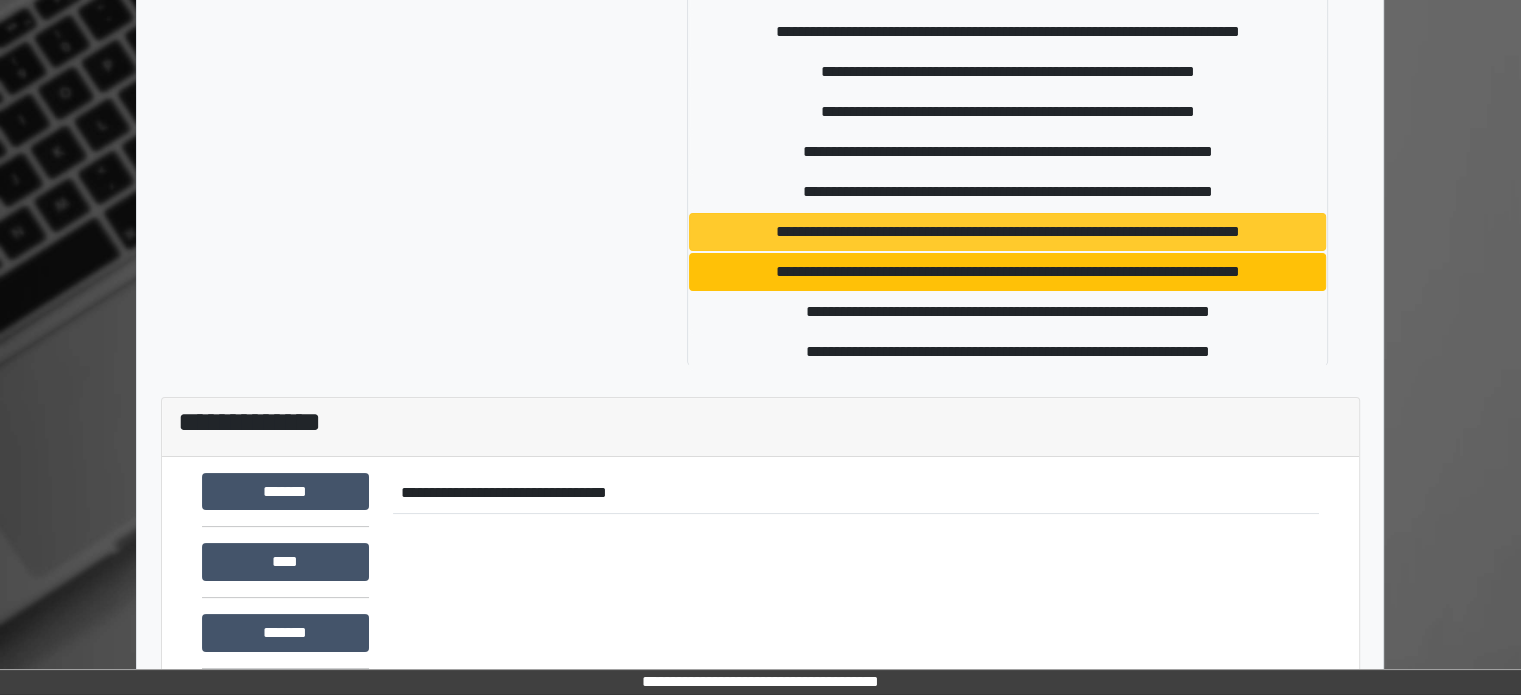 type on "****" 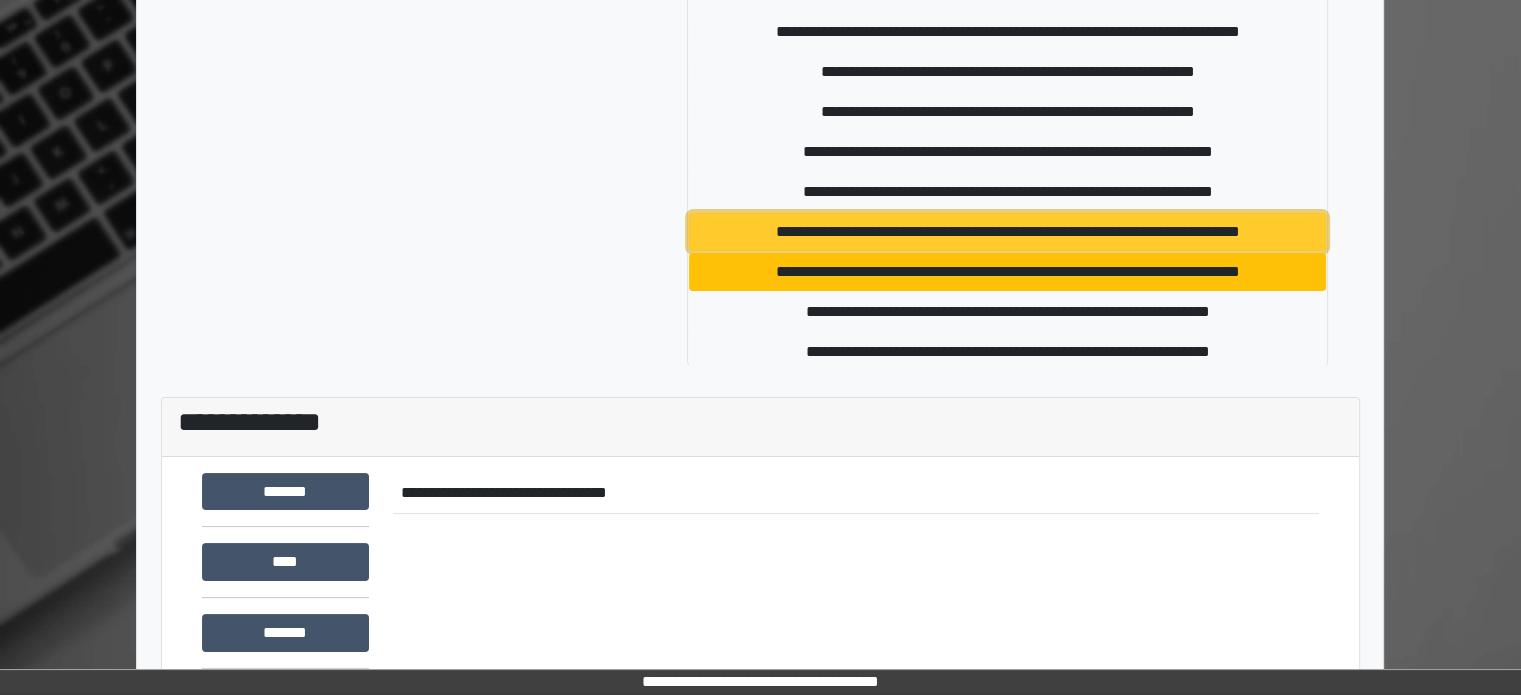 click on "**********" at bounding box center (1007, 232) 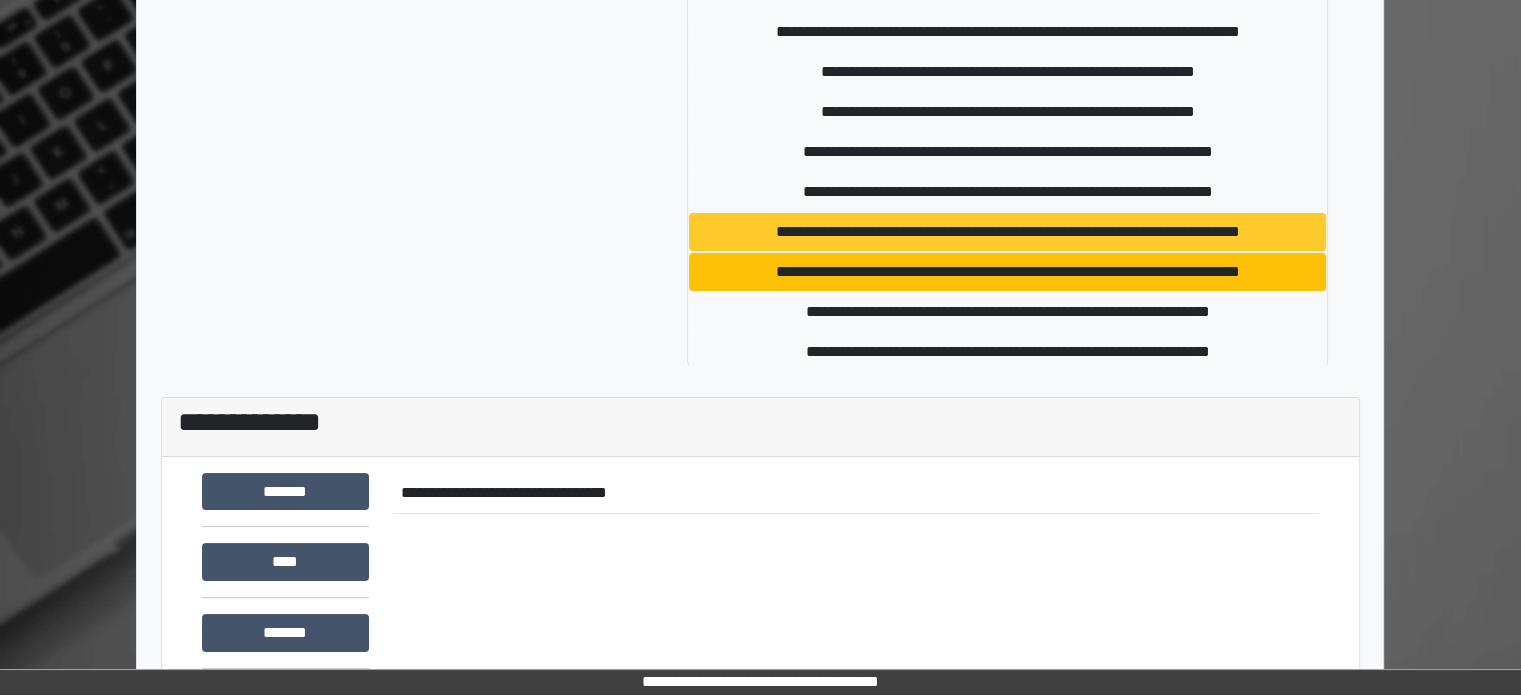 type 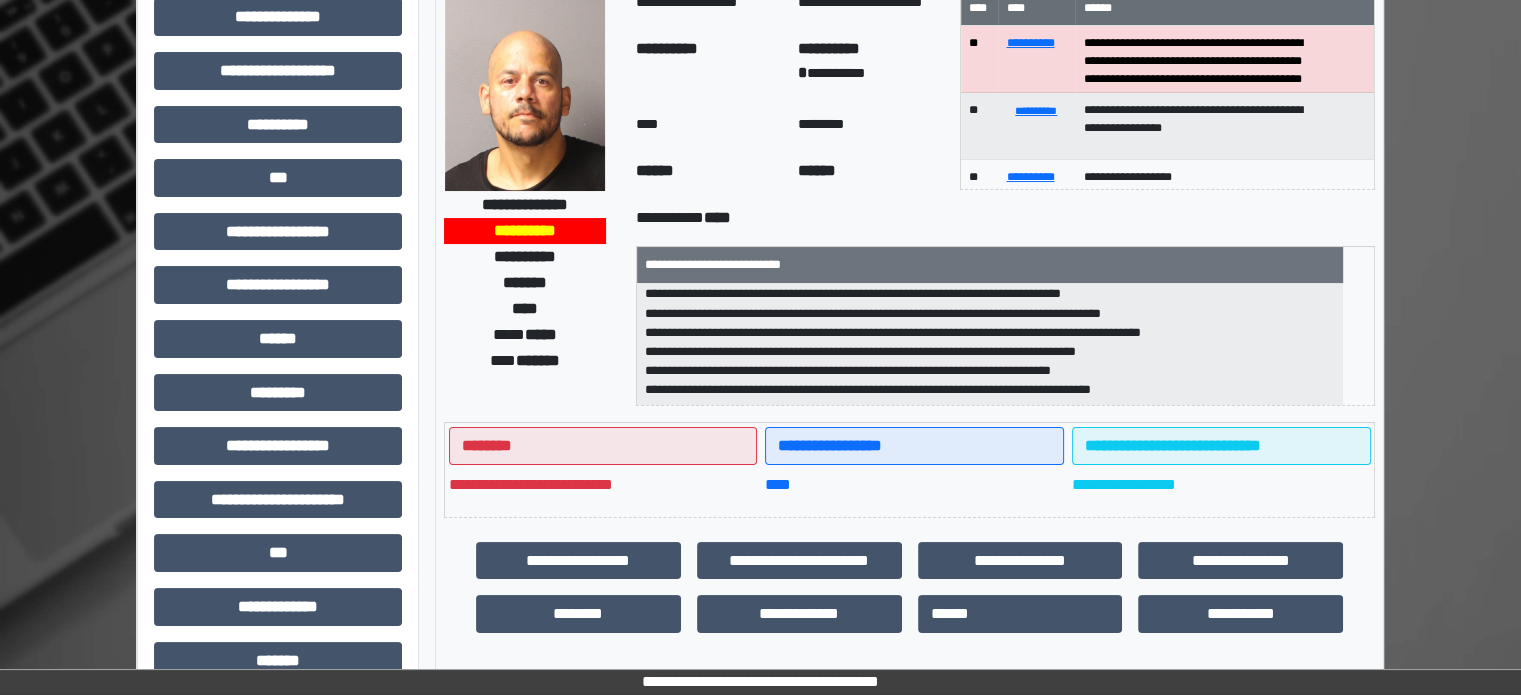 scroll, scrollTop: 140, scrollLeft: 0, axis: vertical 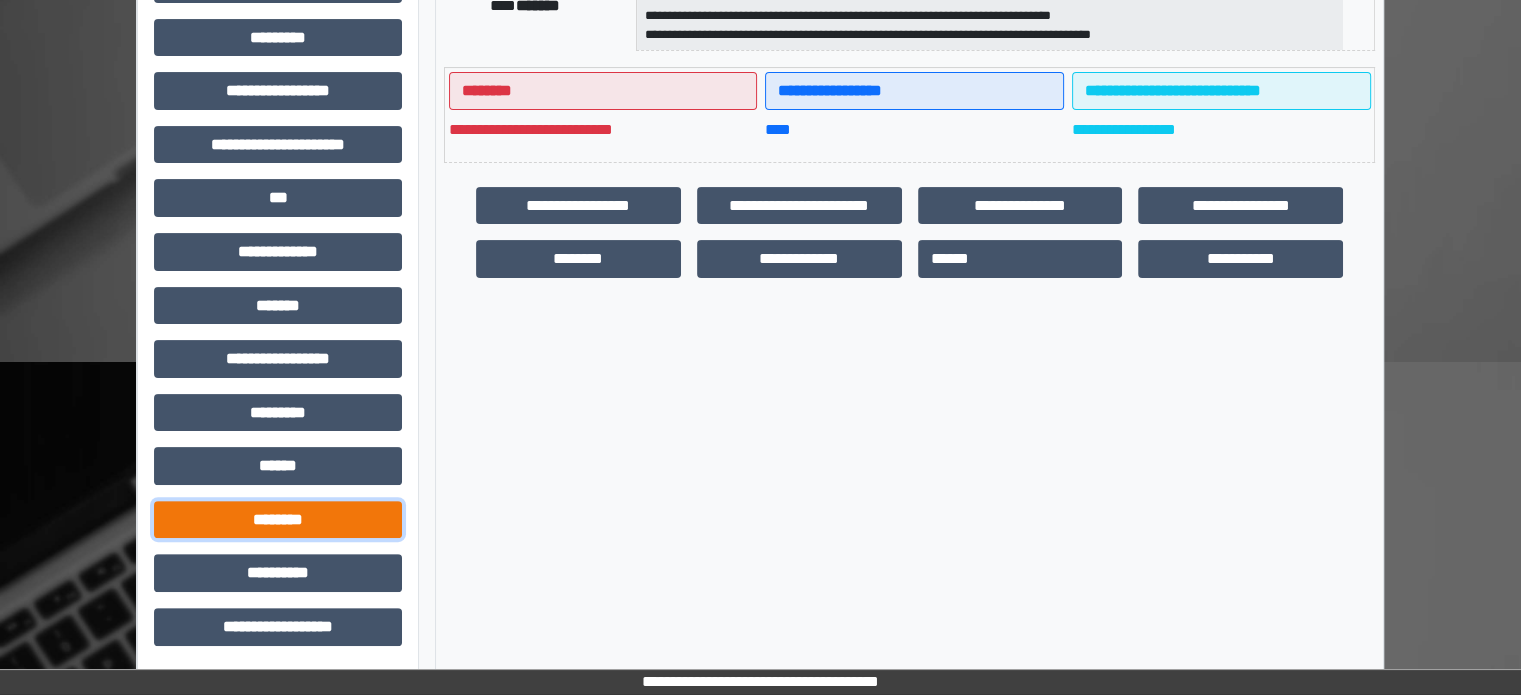 click on "********" at bounding box center (278, 520) 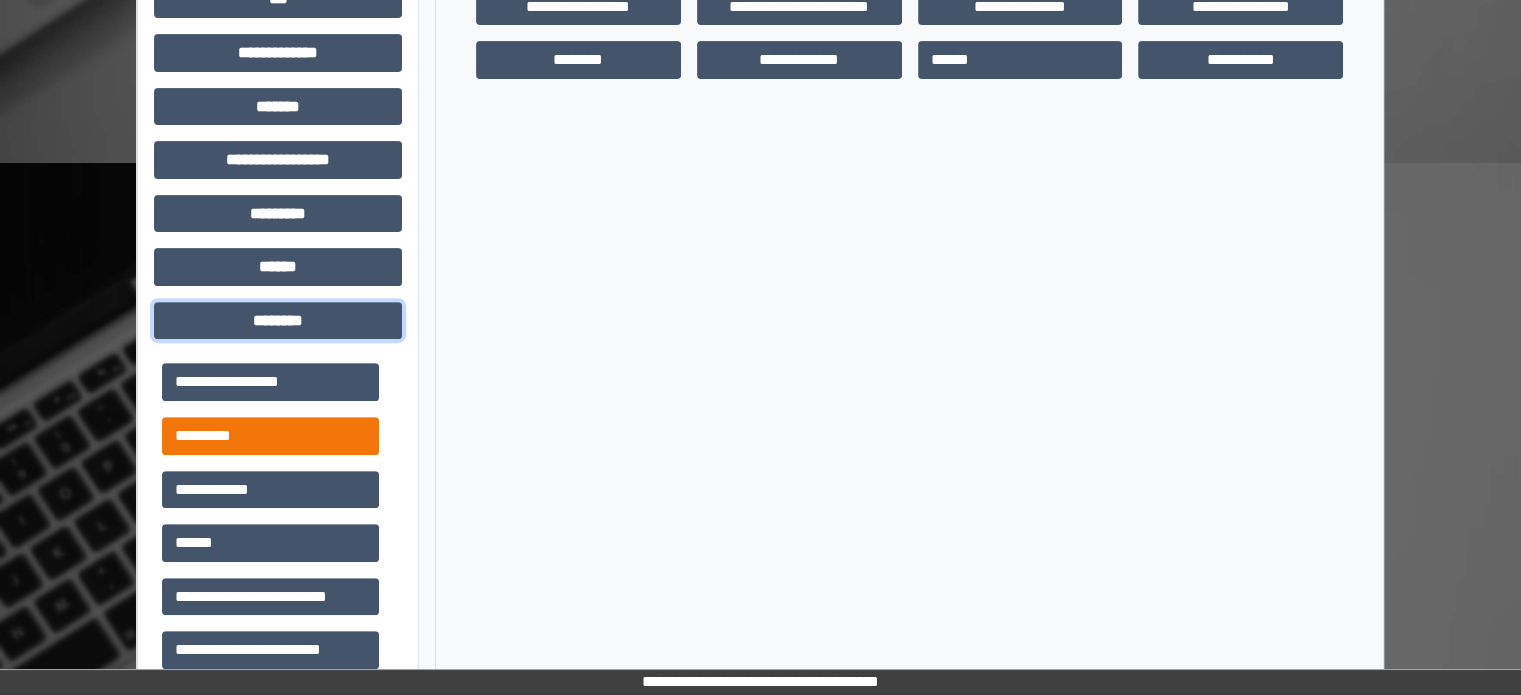 scroll, scrollTop: 671, scrollLeft: 0, axis: vertical 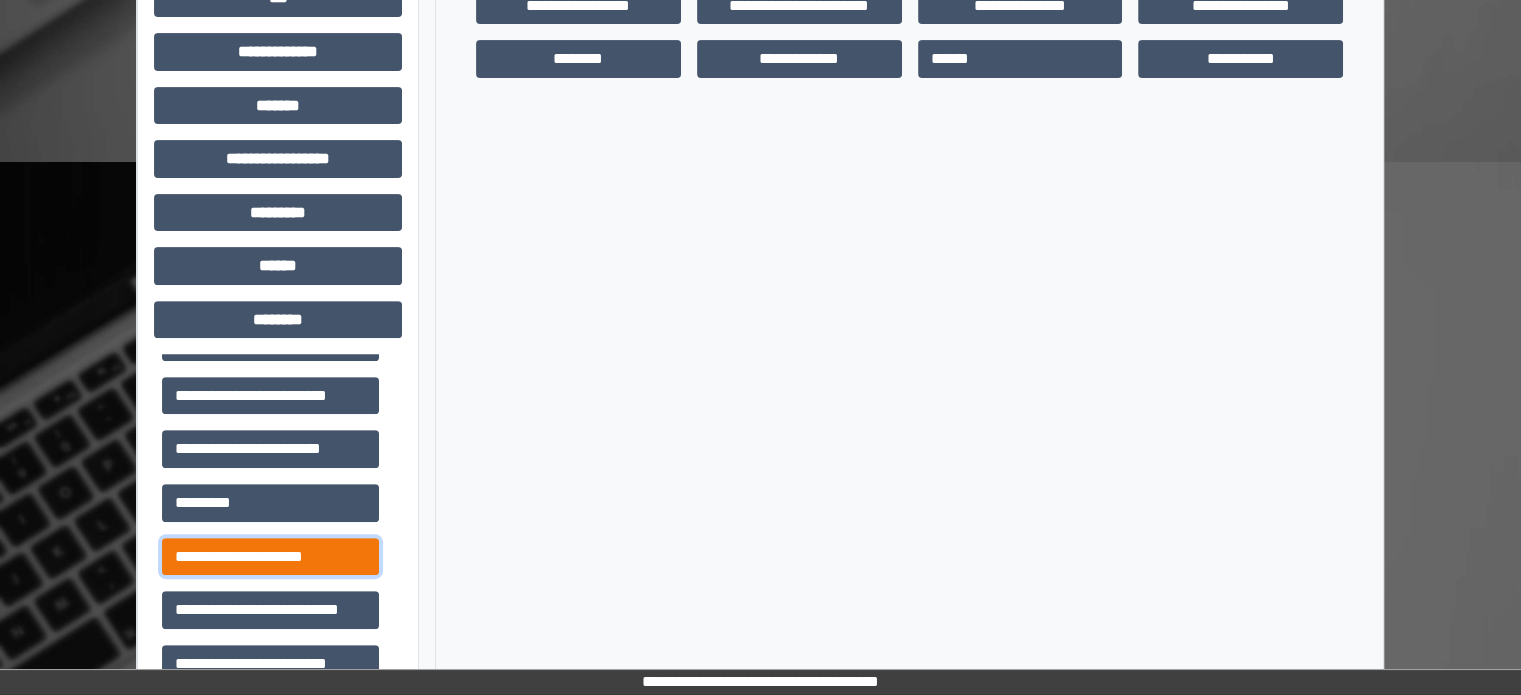 click on "**********" at bounding box center [270, 557] 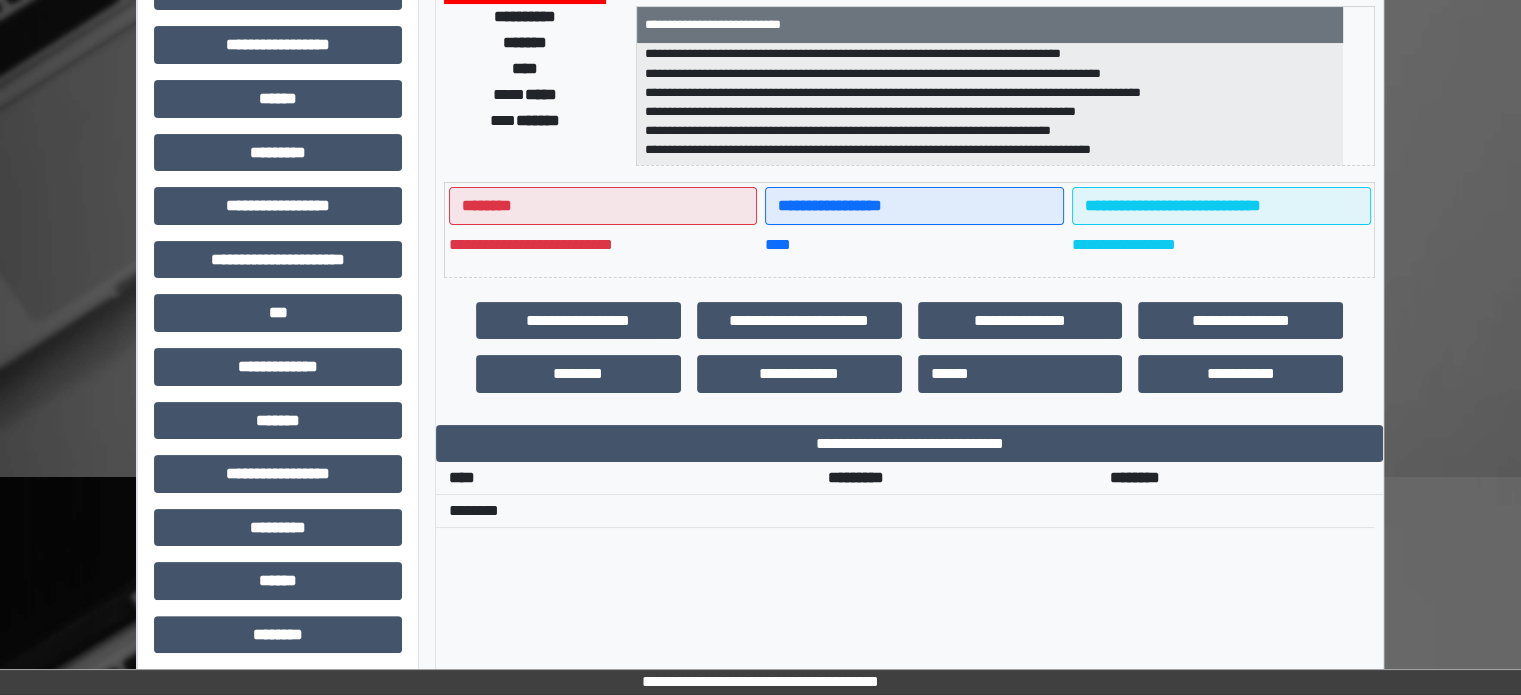 scroll, scrollTop: 271, scrollLeft: 0, axis: vertical 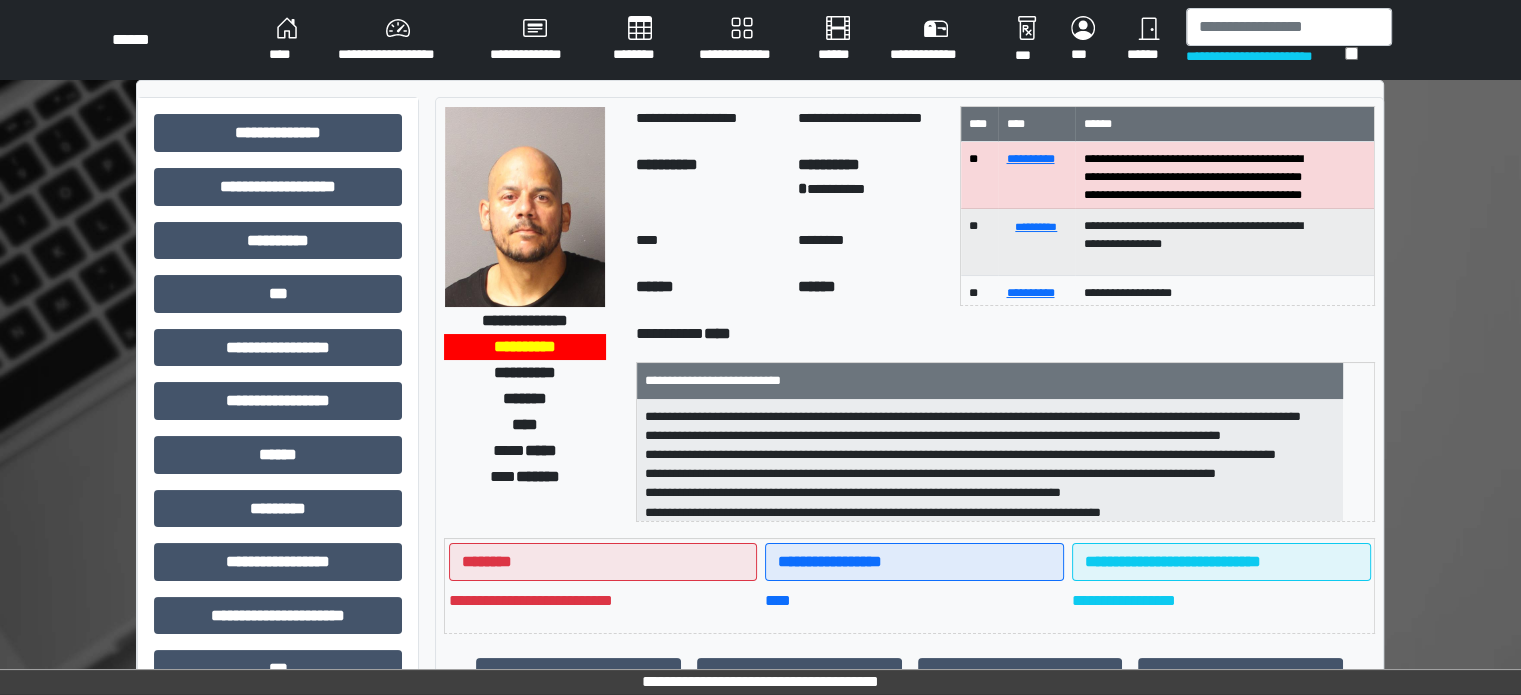 type 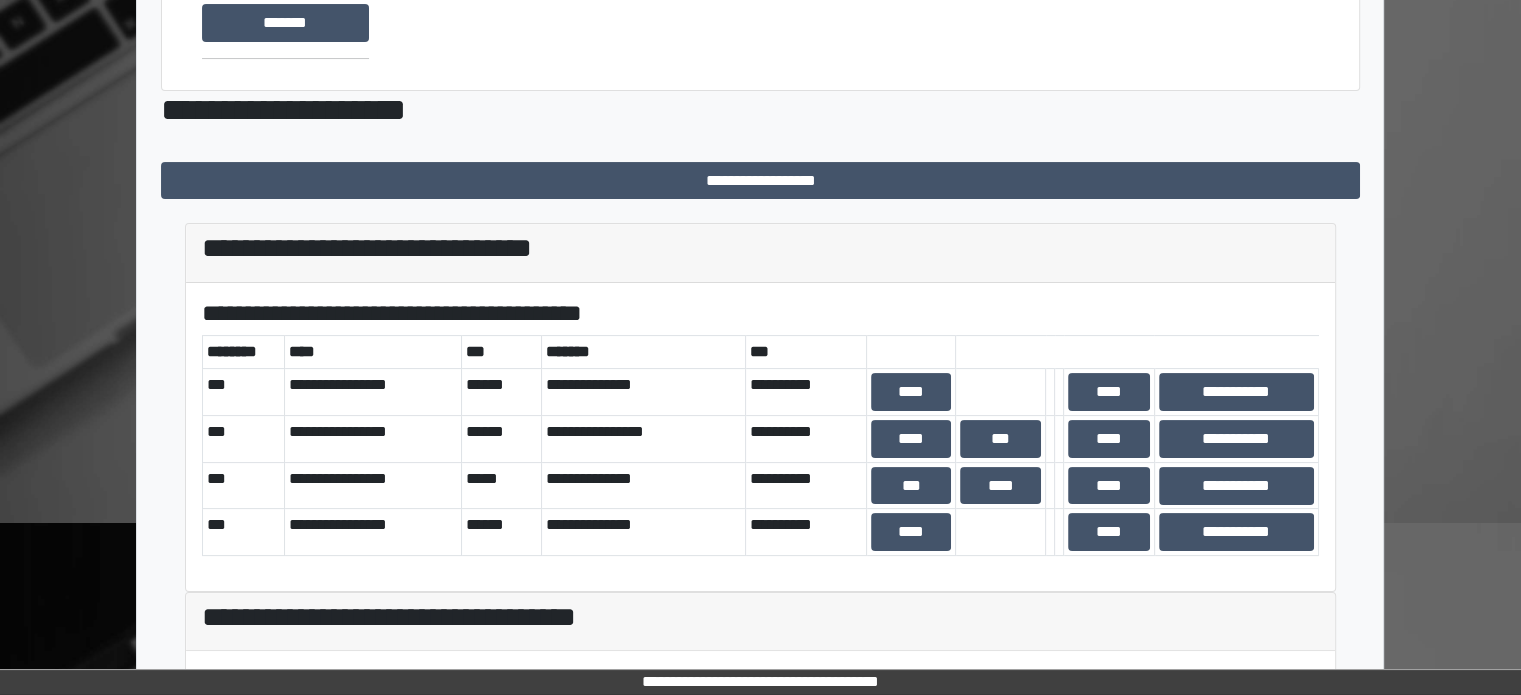 scroll, scrollTop: 0, scrollLeft: 0, axis: both 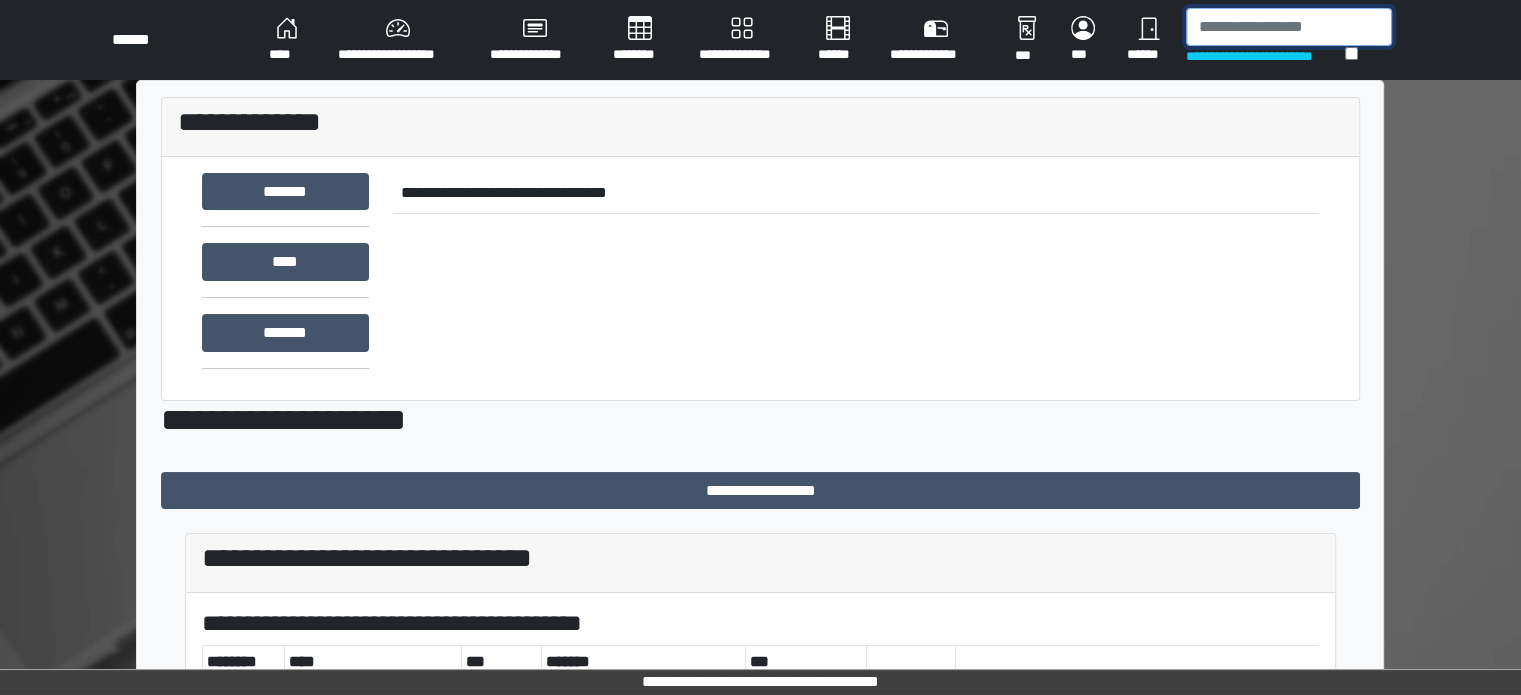 click at bounding box center [1289, 27] 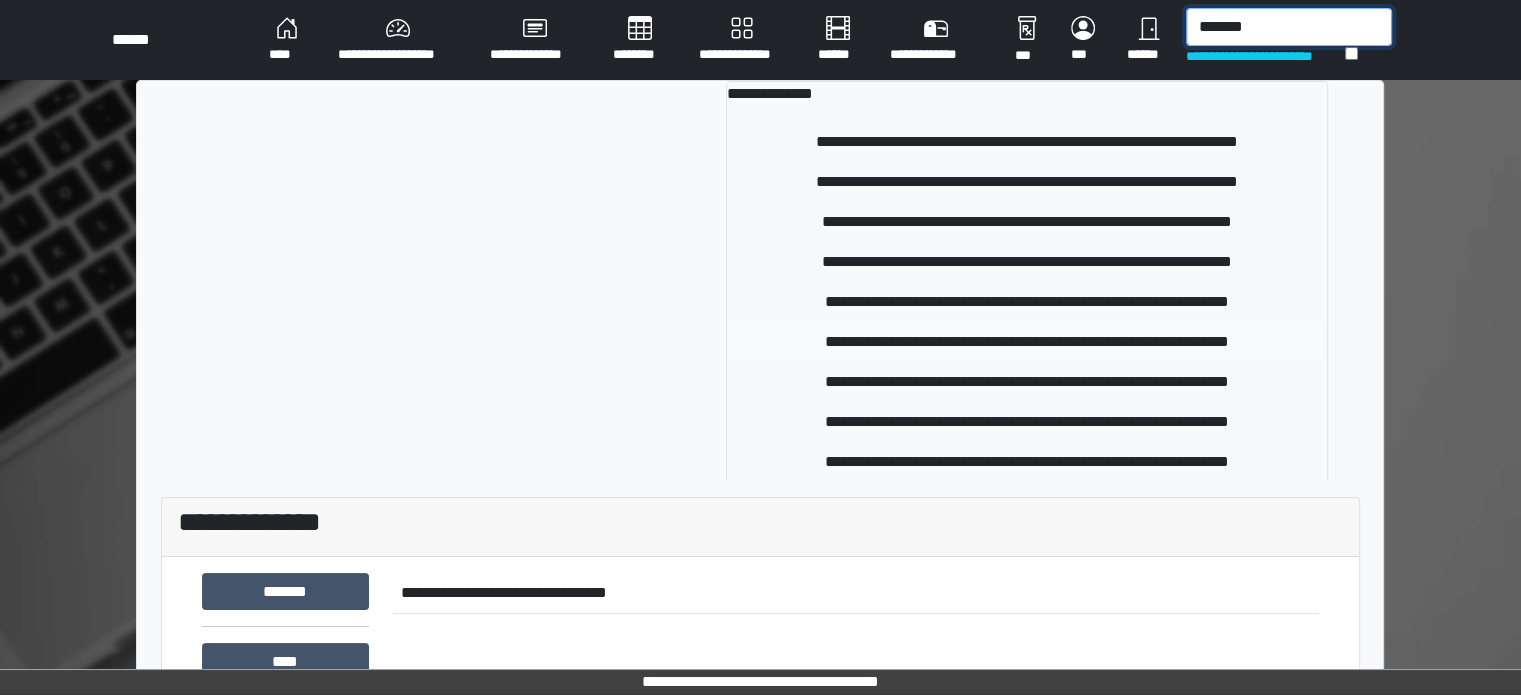 type on "*******" 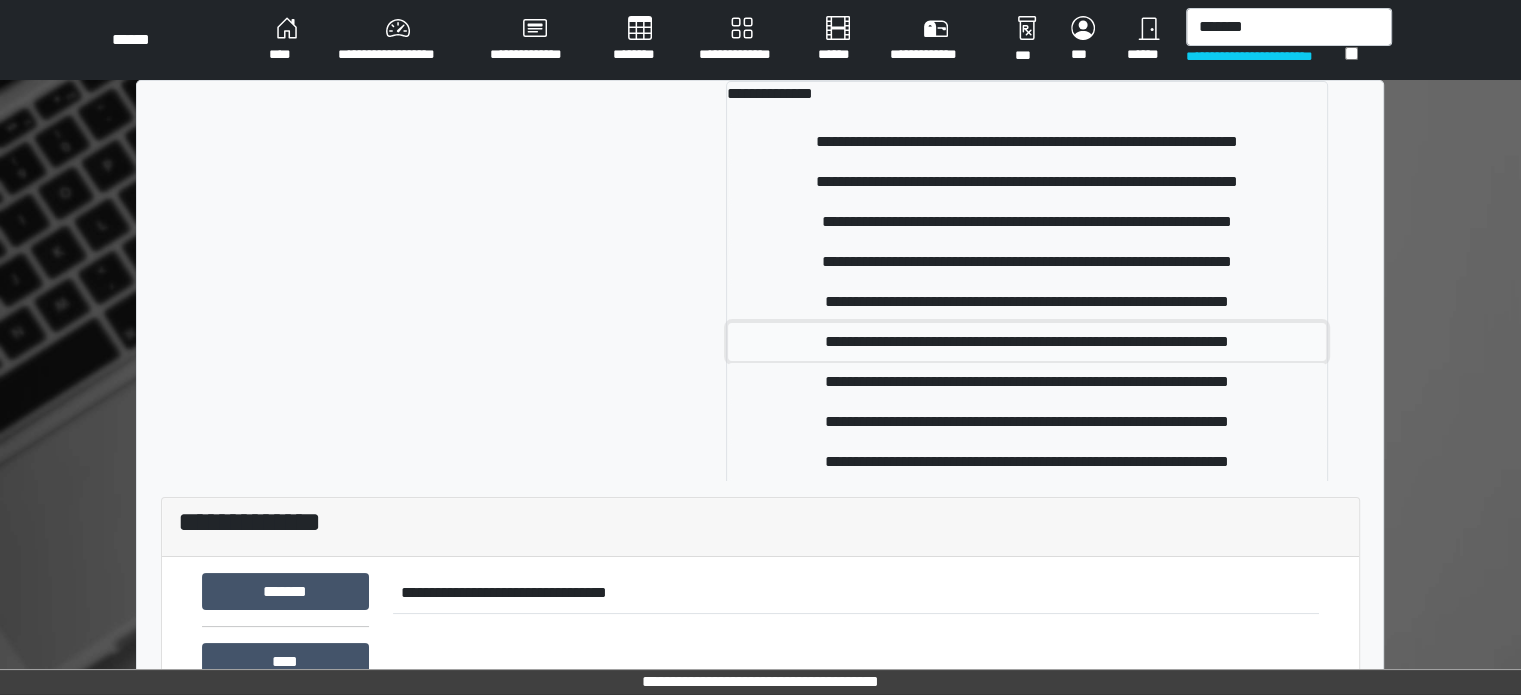 click on "**********" at bounding box center [1027, 342] 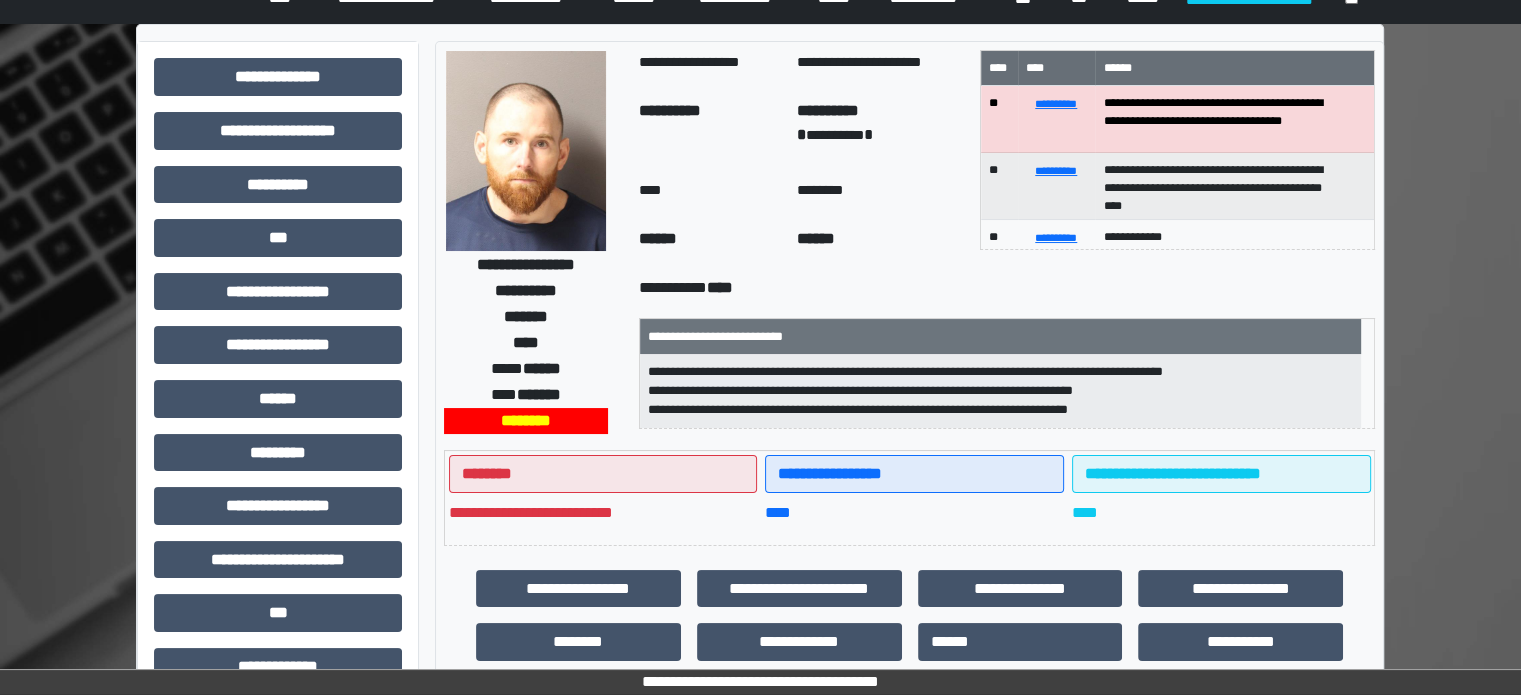 scroll, scrollTop: 56, scrollLeft: 0, axis: vertical 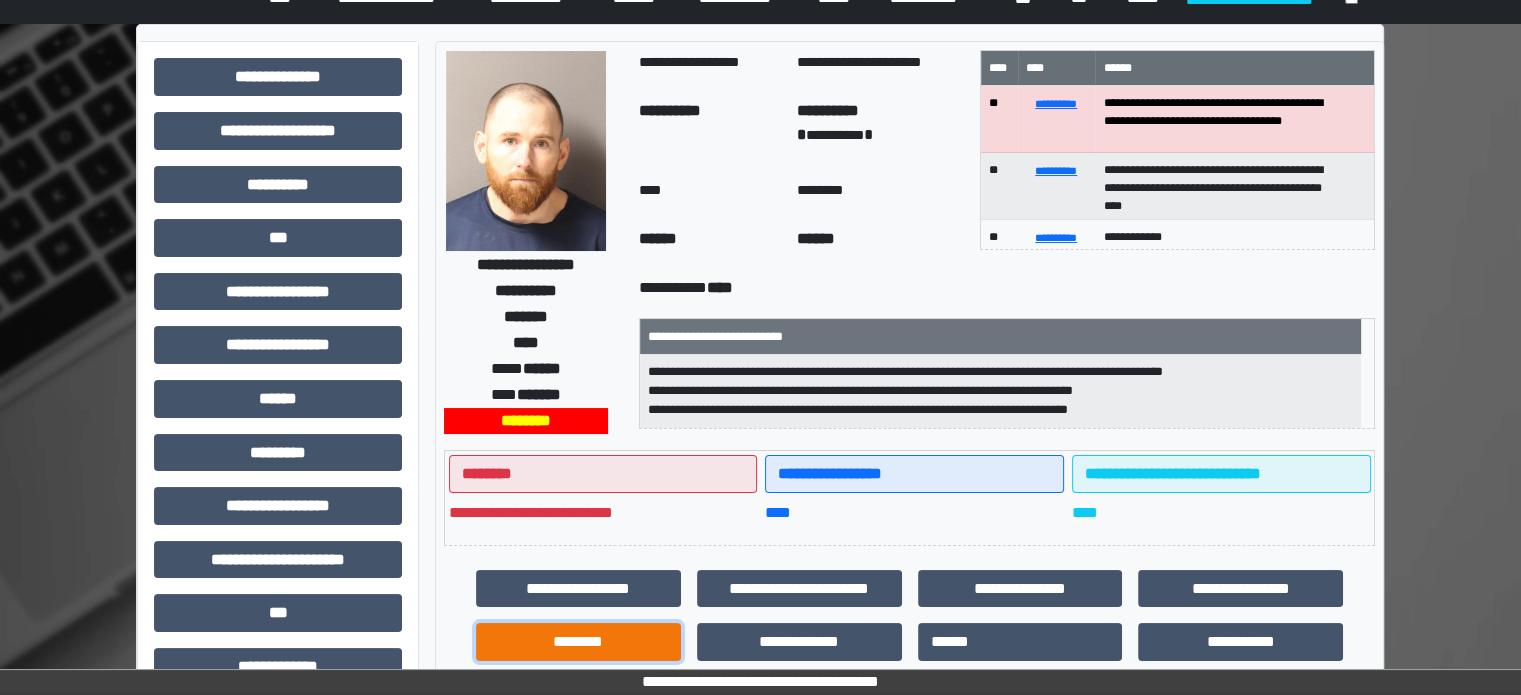 click on "********" at bounding box center (578, 642) 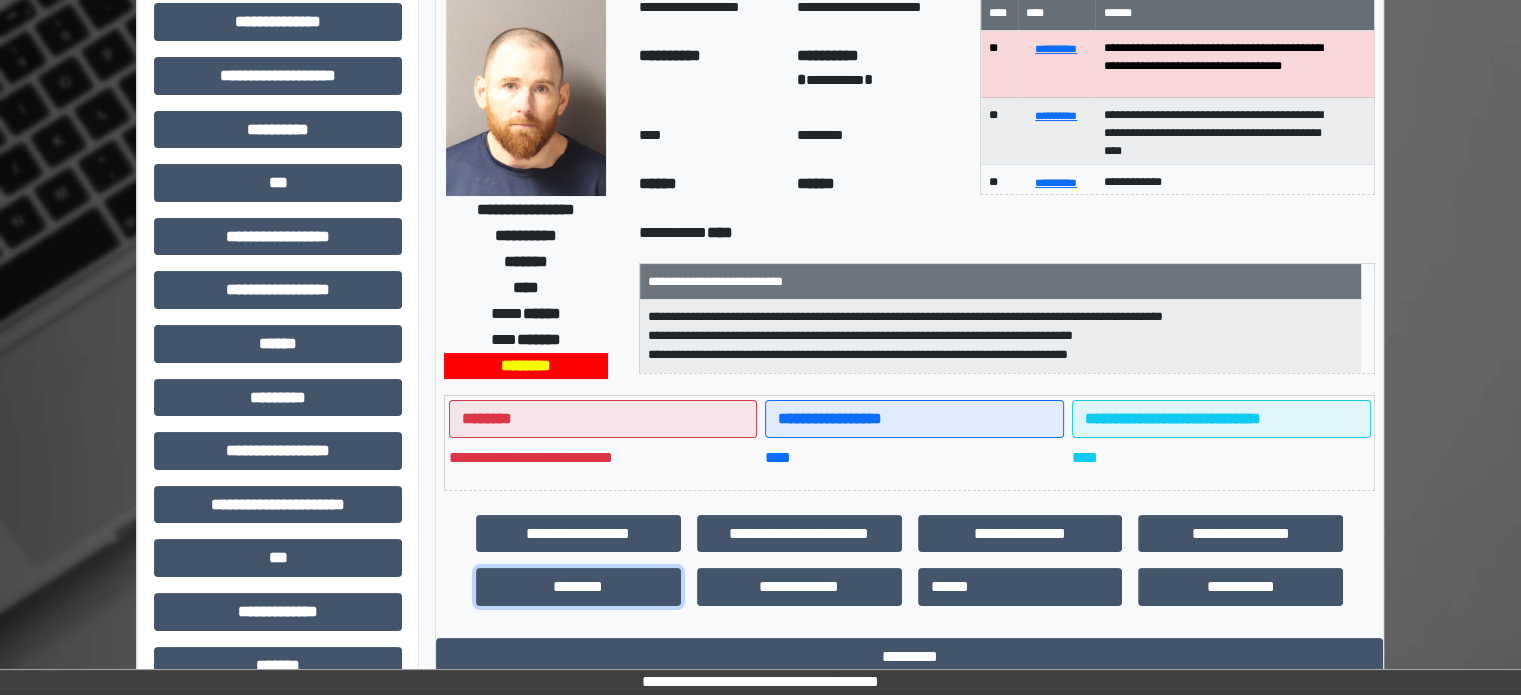 scroll, scrollTop: 123, scrollLeft: 0, axis: vertical 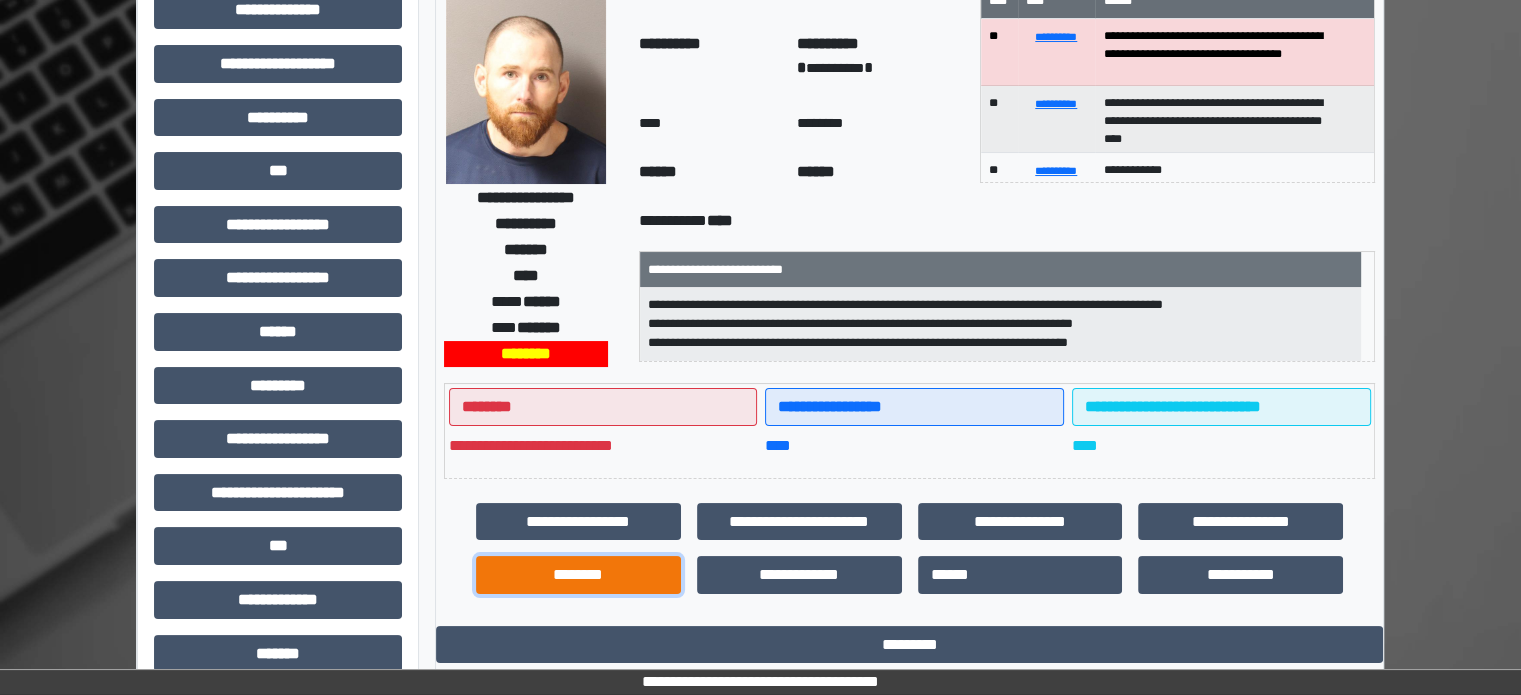 click on "********" at bounding box center (578, 575) 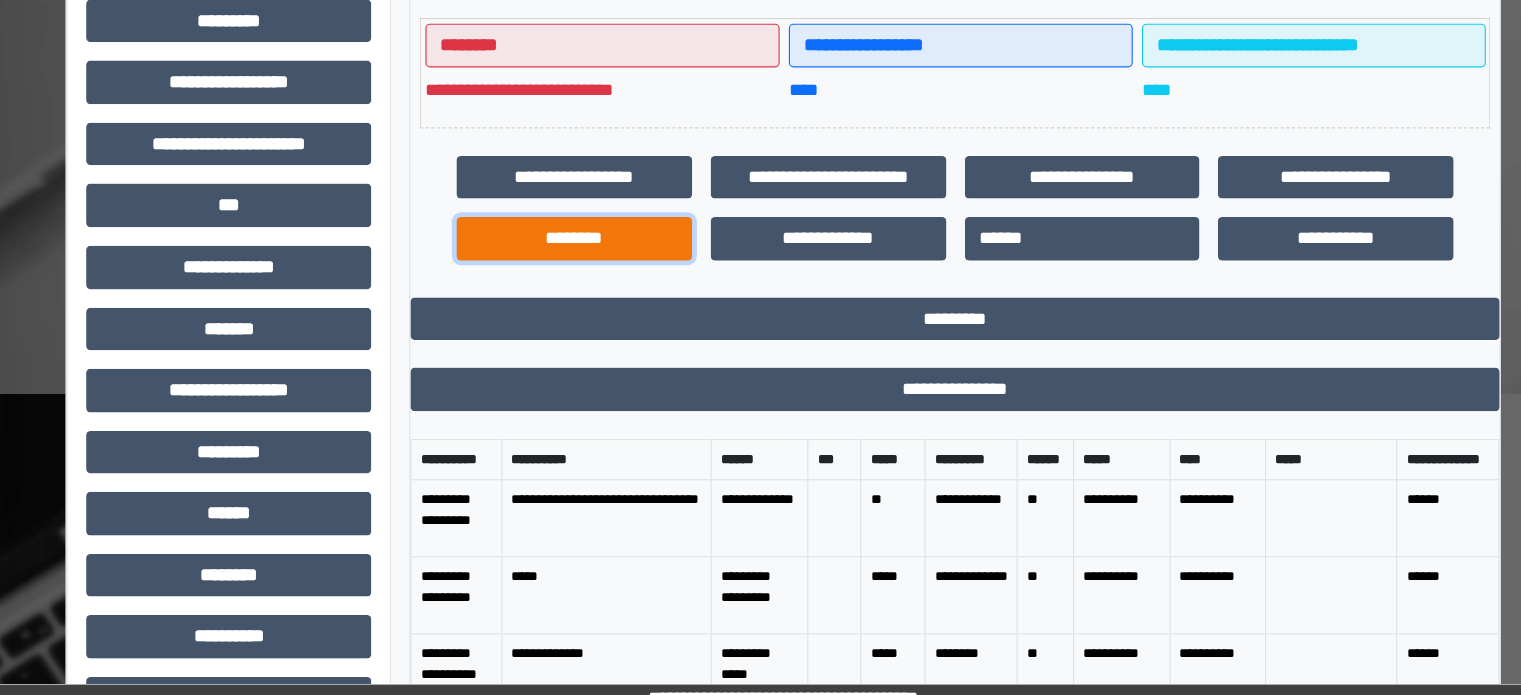 scroll, scrollTop: 416, scrollLeft: 0, axis: vertical 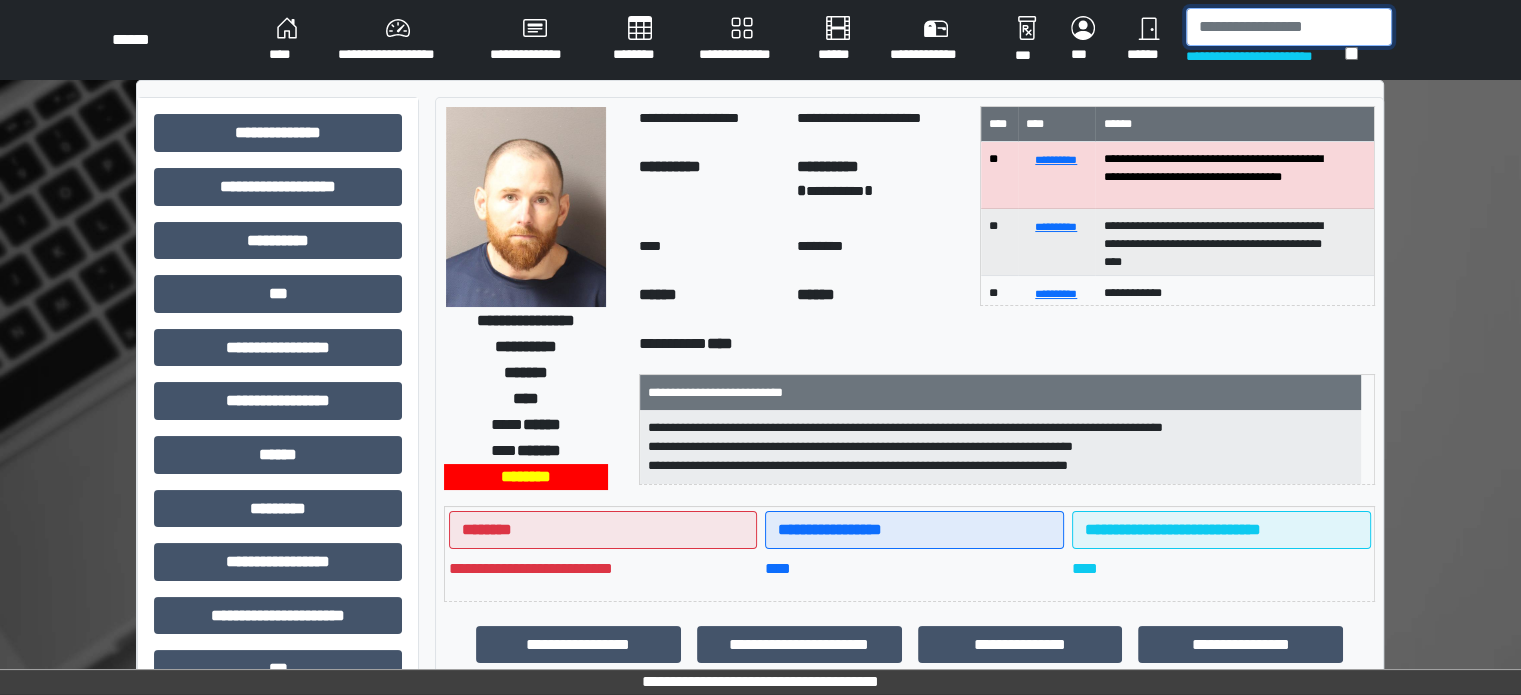 click at bounding box center [1289, 27] 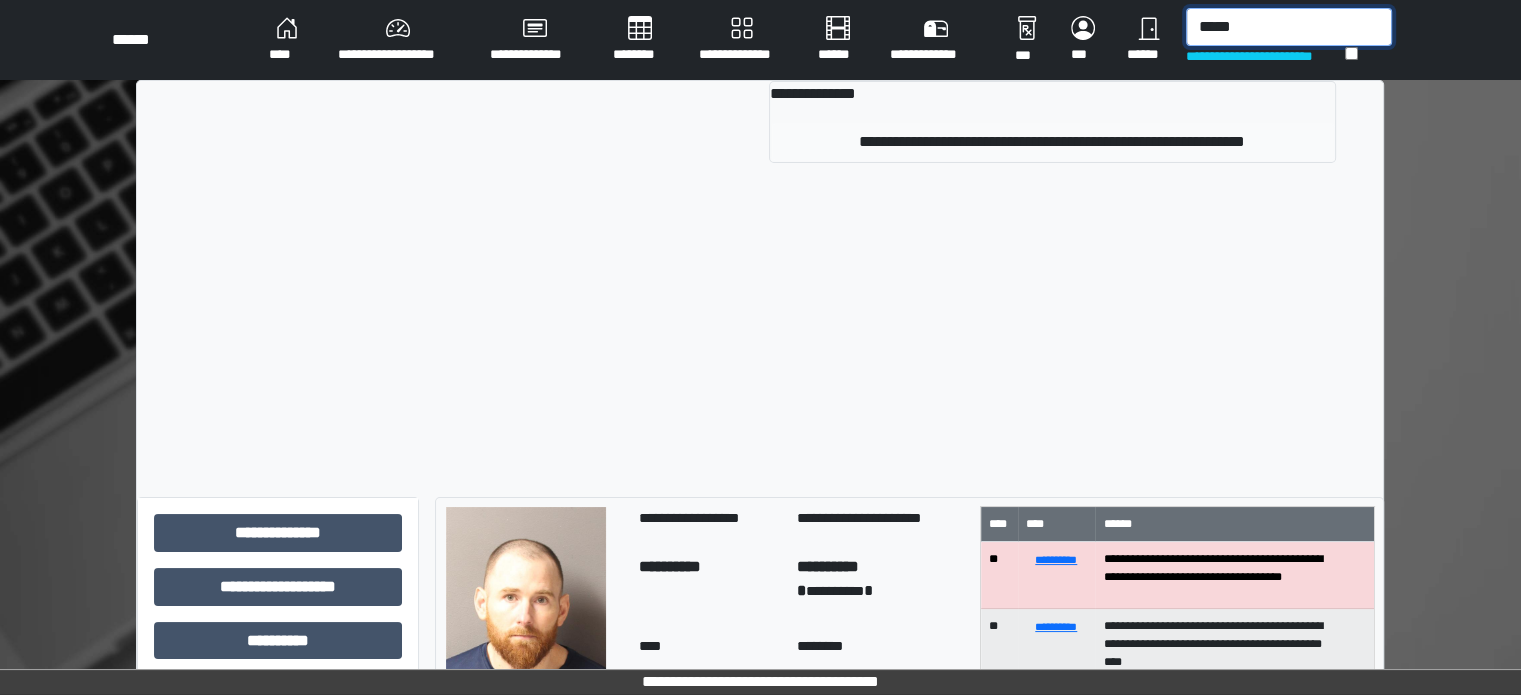 type on "*****" 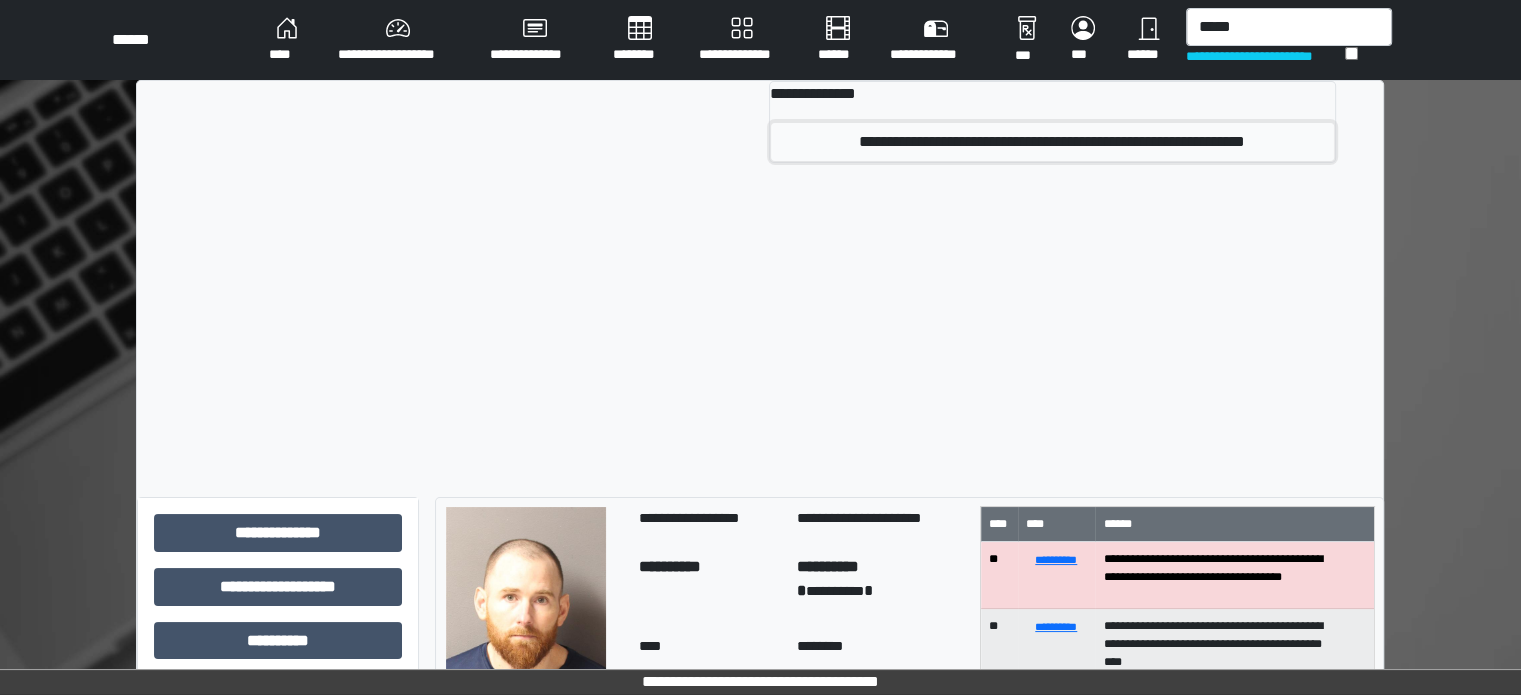 click on "**********" at bounding box center (1052, 142) 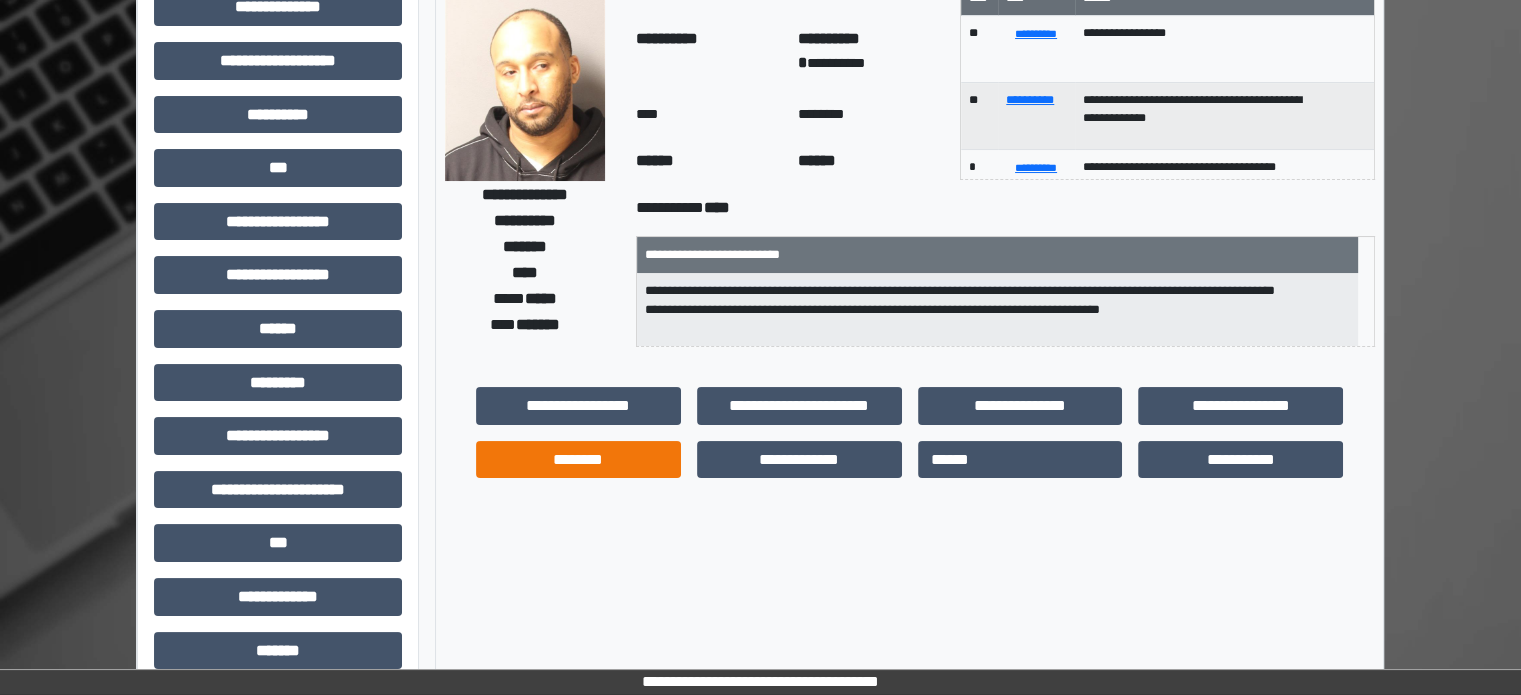 scroll, scrollTop: 134, scrollLeft: 0, axis: vertical 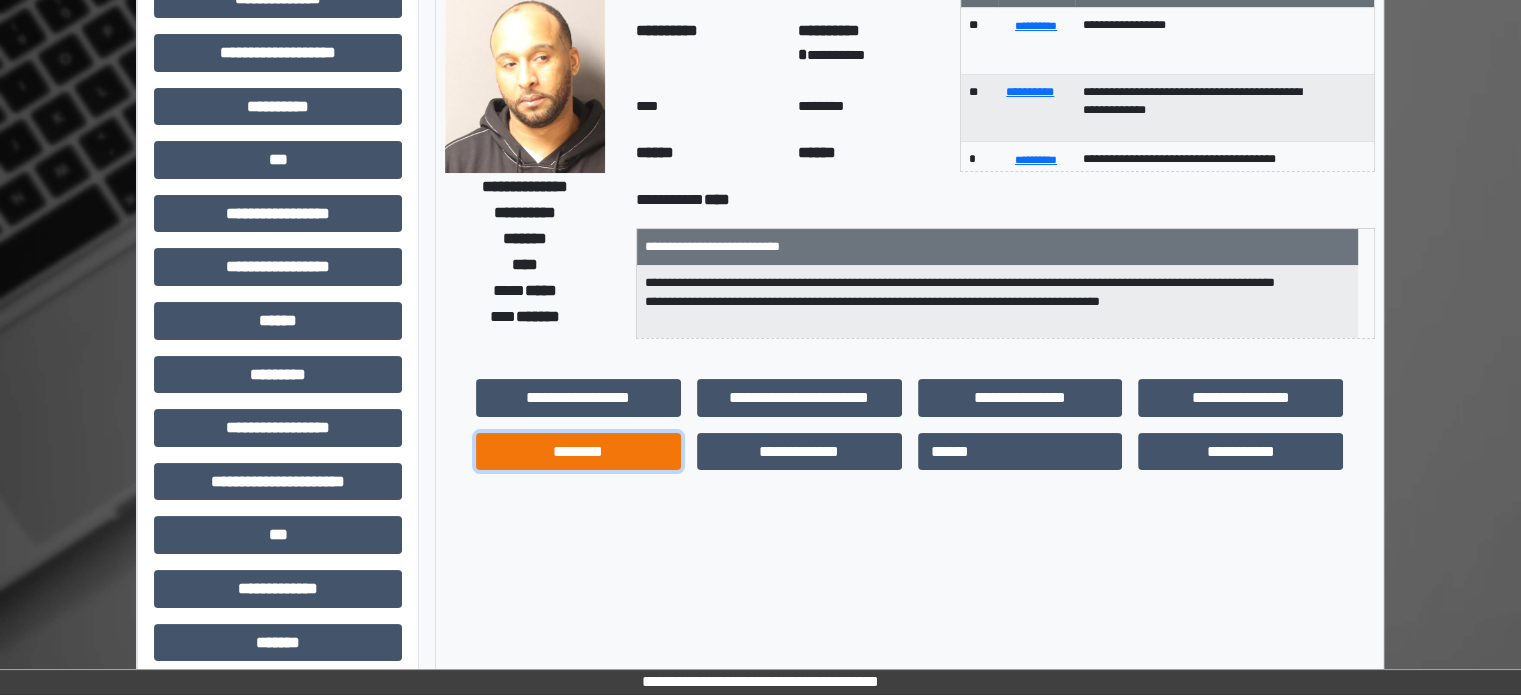 click on "********" at bounding box center (578, 452) 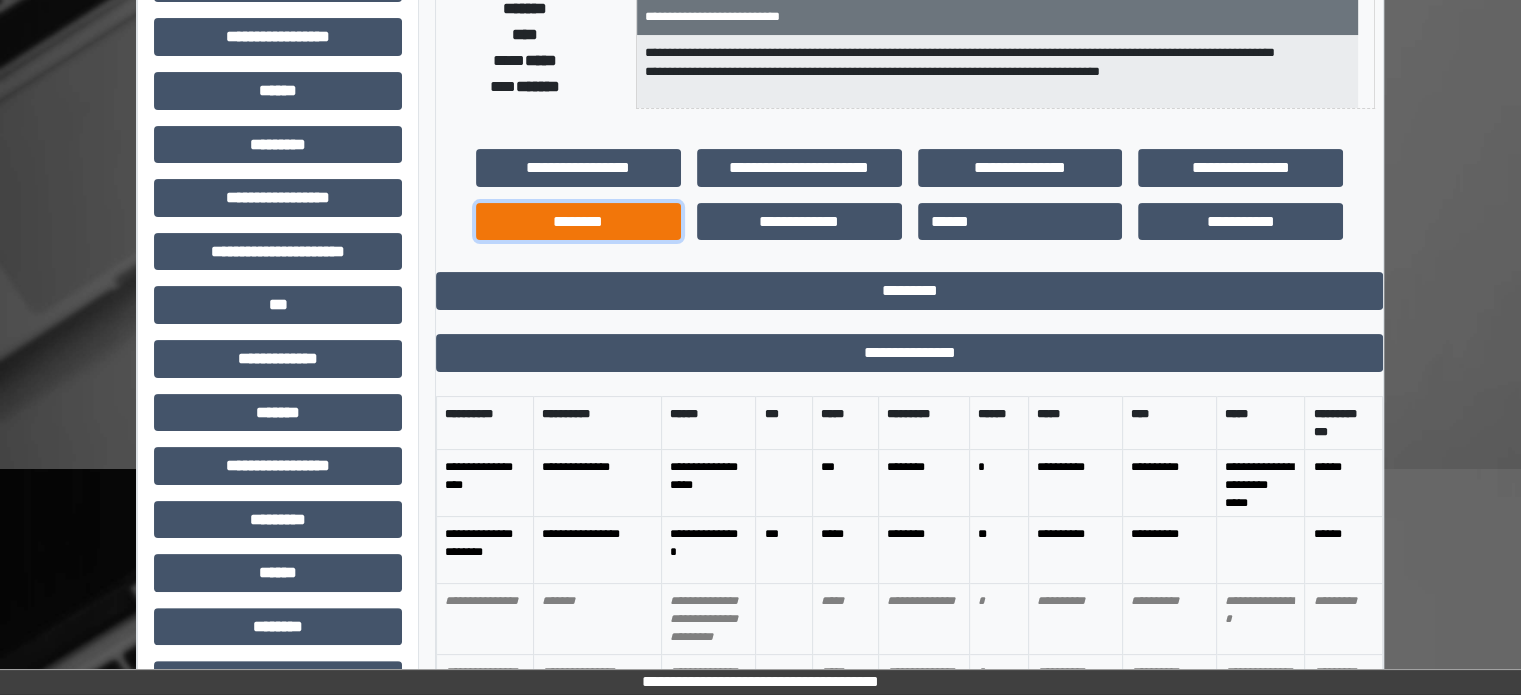 scroll, scrollTop: 364, scrollLeft: 0, axis: vertical 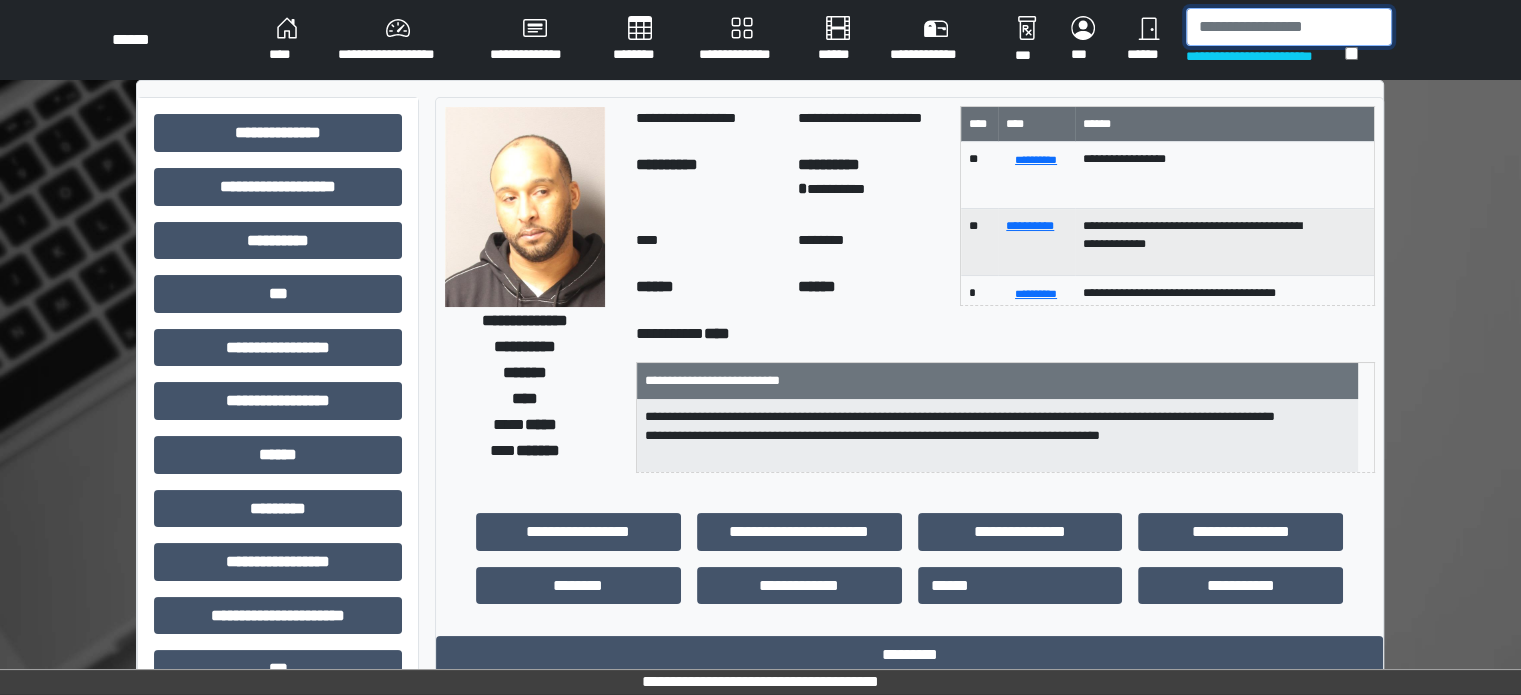 click at bounding box center [1289, 27] 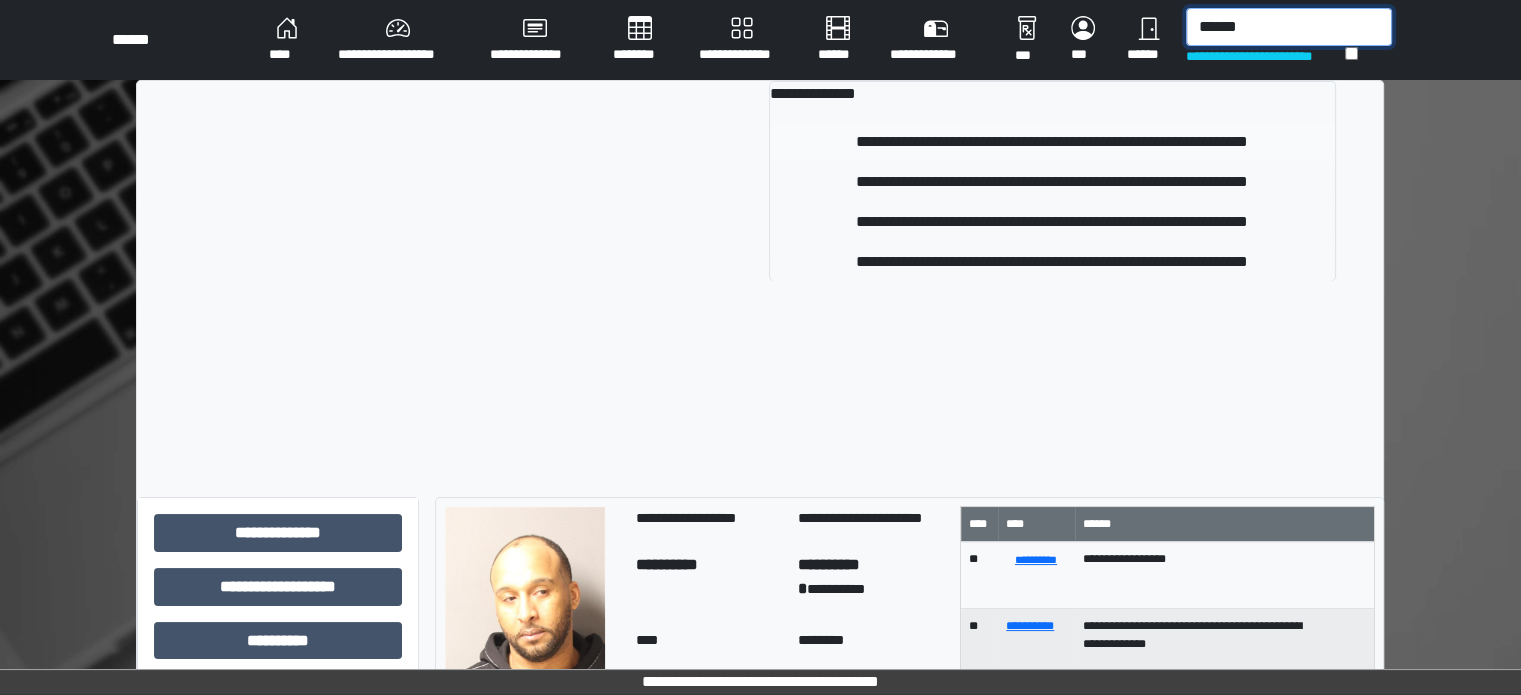 type on "******" 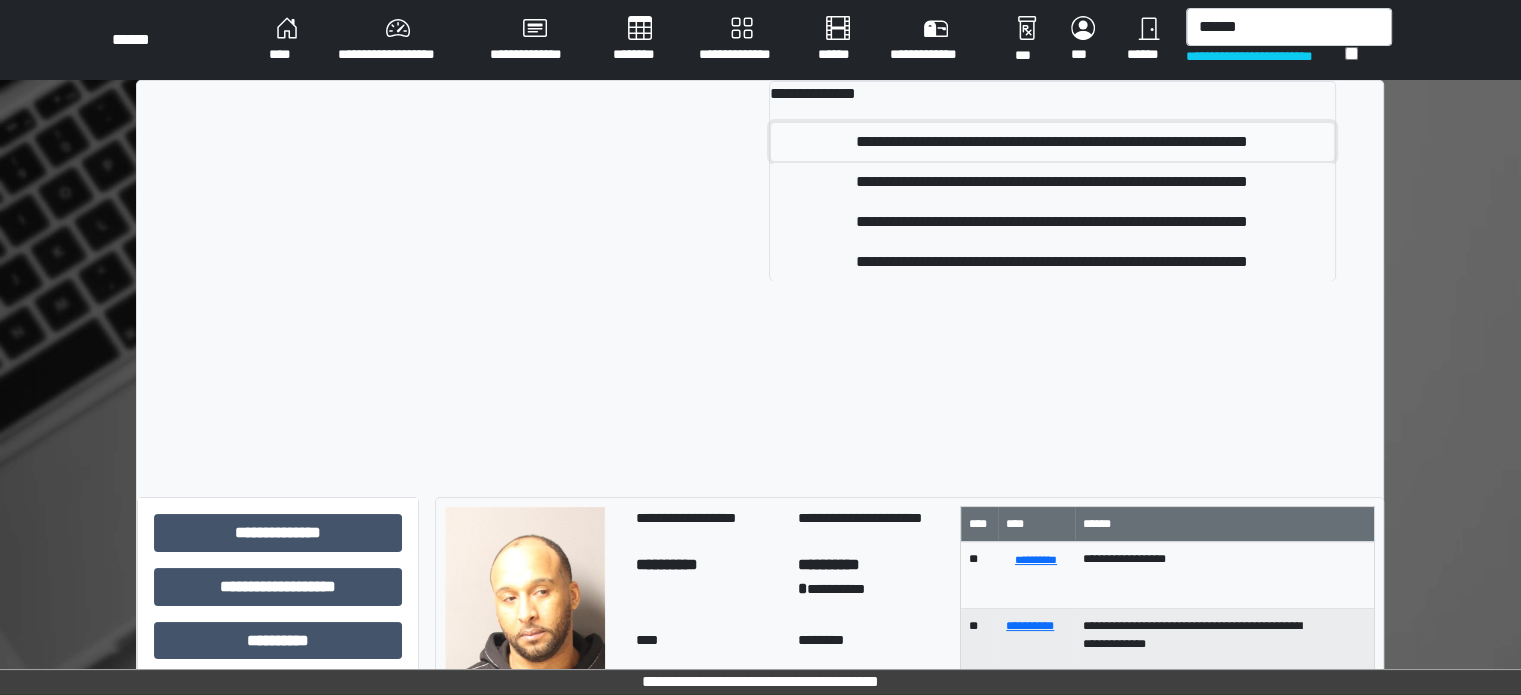 click on "**********" at bounding box center [1052, 142] 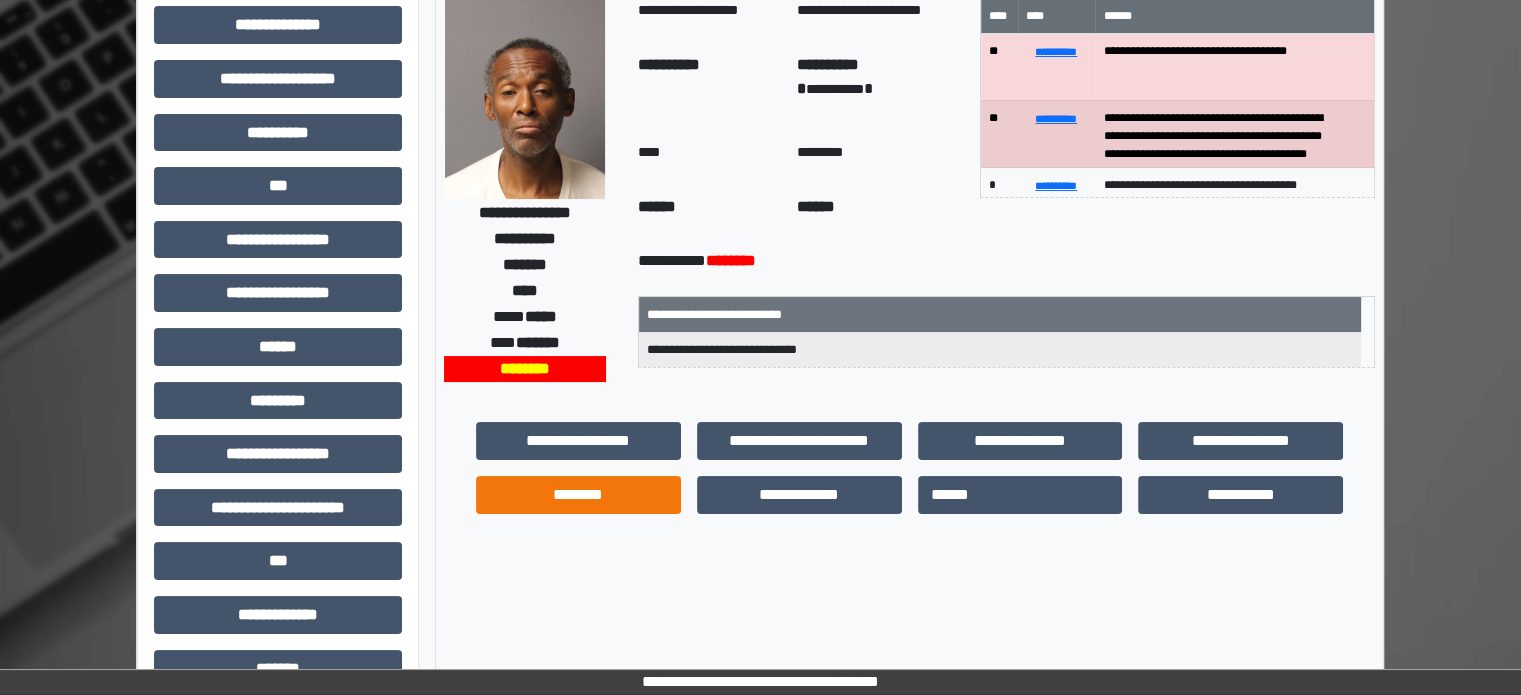 scroll, scrollTop: 111, scrollLeft: 0, axis: vertical 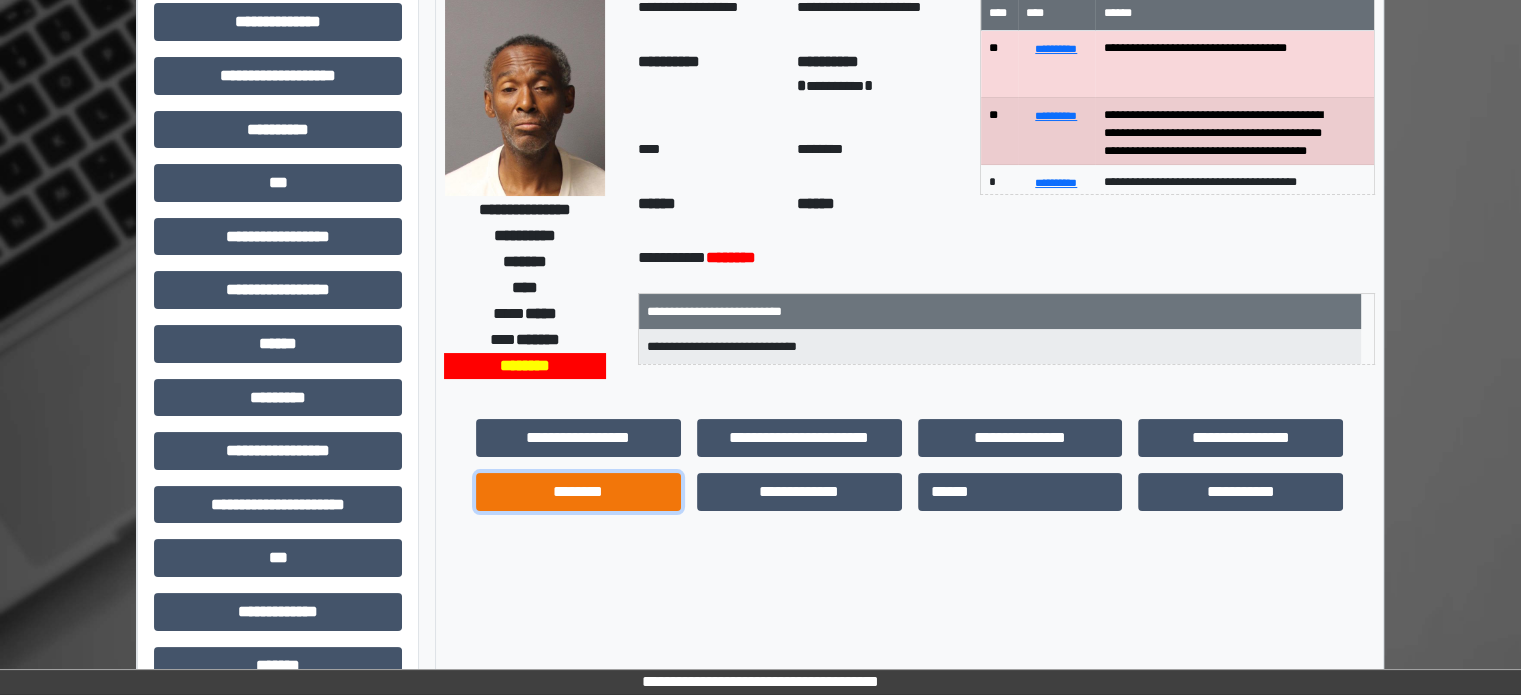 click on "********" at bounding box center (578, 492) 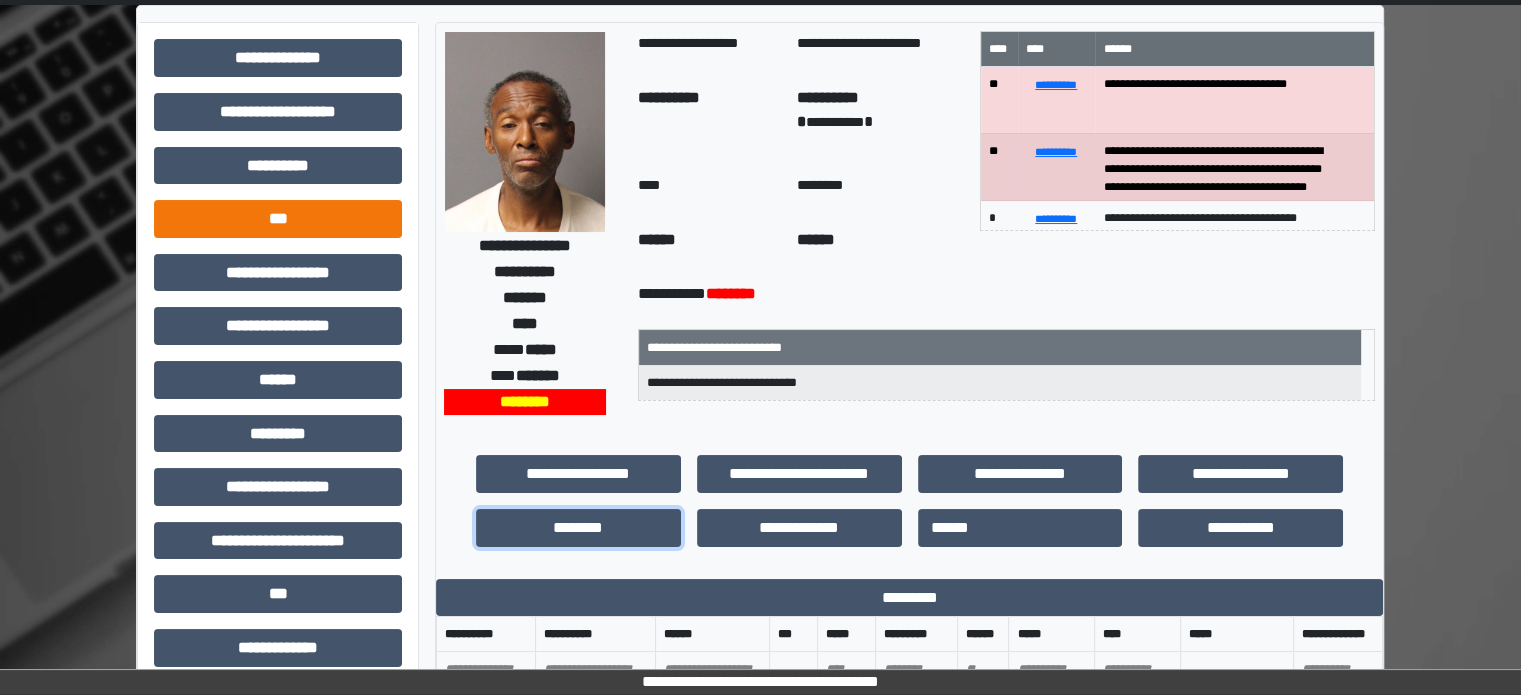 scroll, scrollTop: 73, scrollLeft: 0, axis: vertical 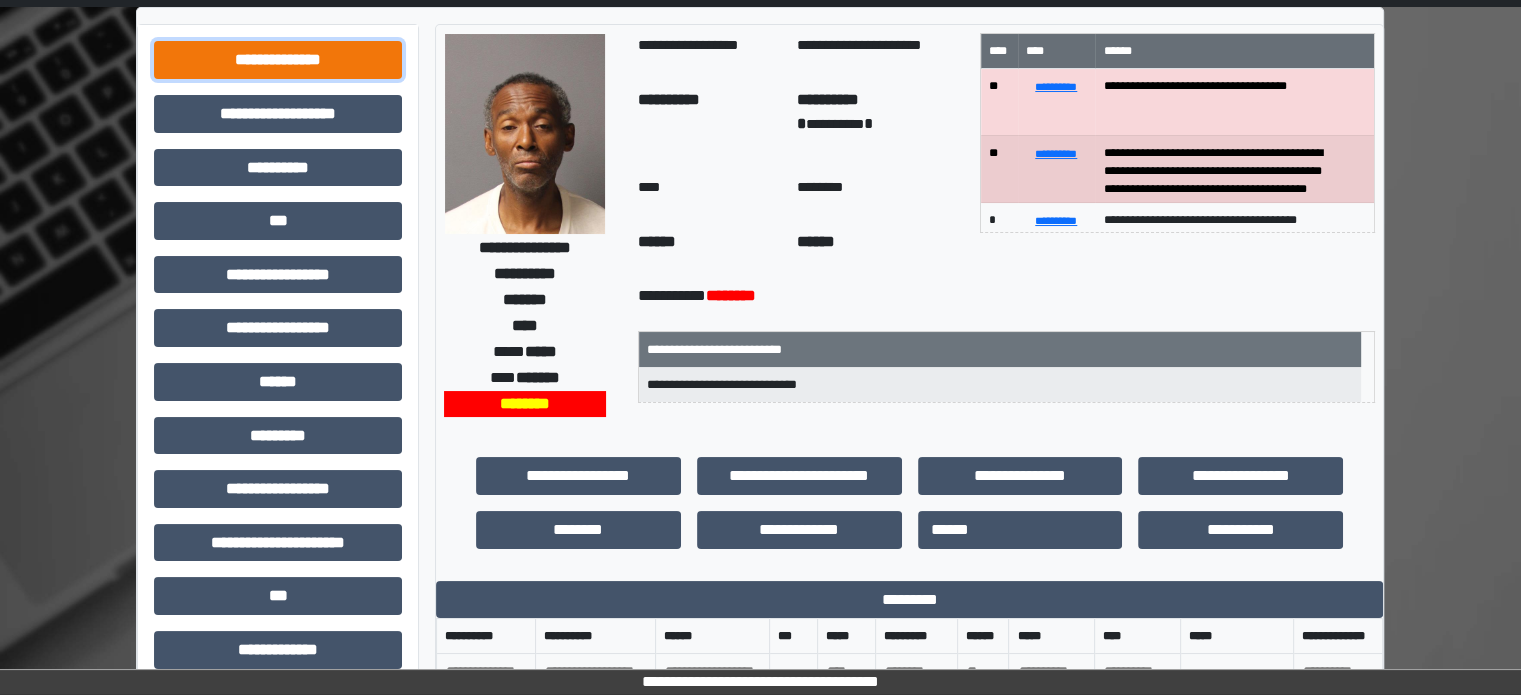 click on "**********" at bounding box center (278, 60) 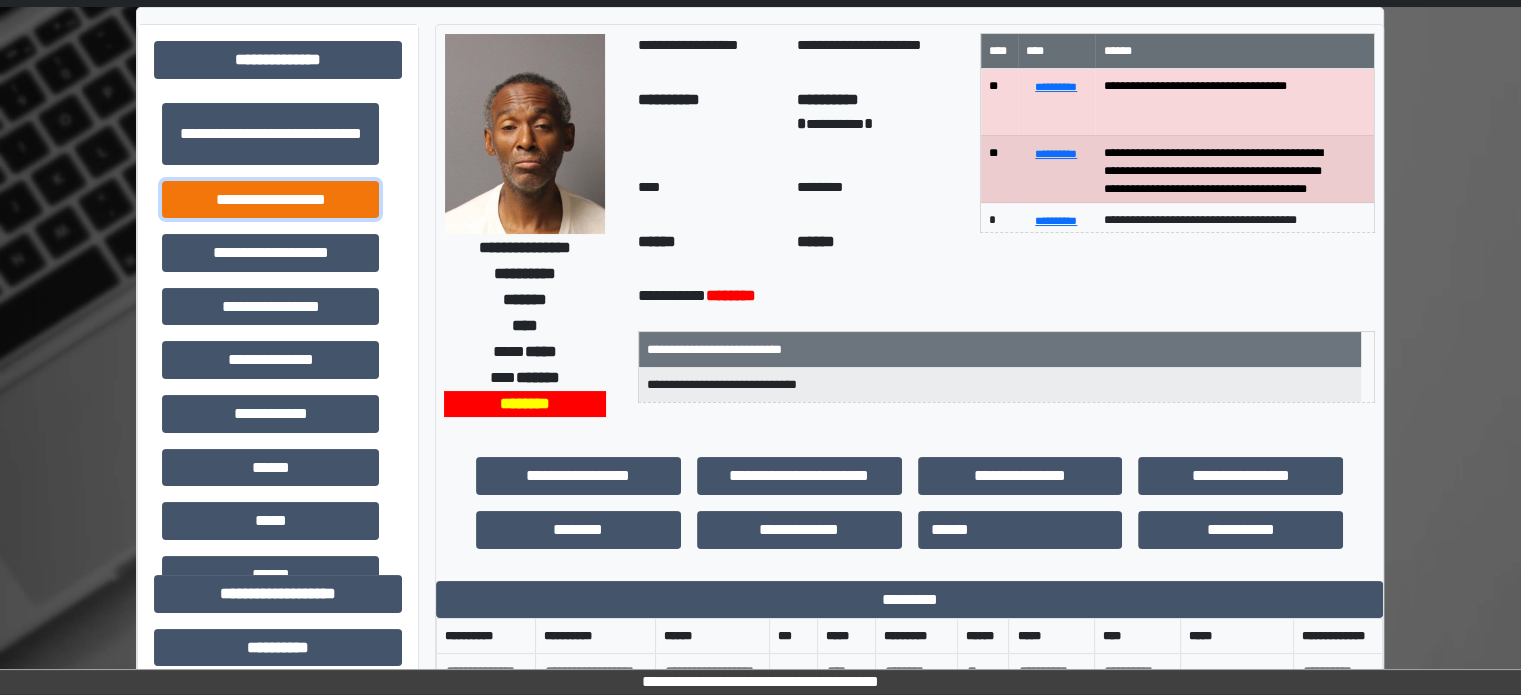 click on "**********" at bounding box center [270, 200] 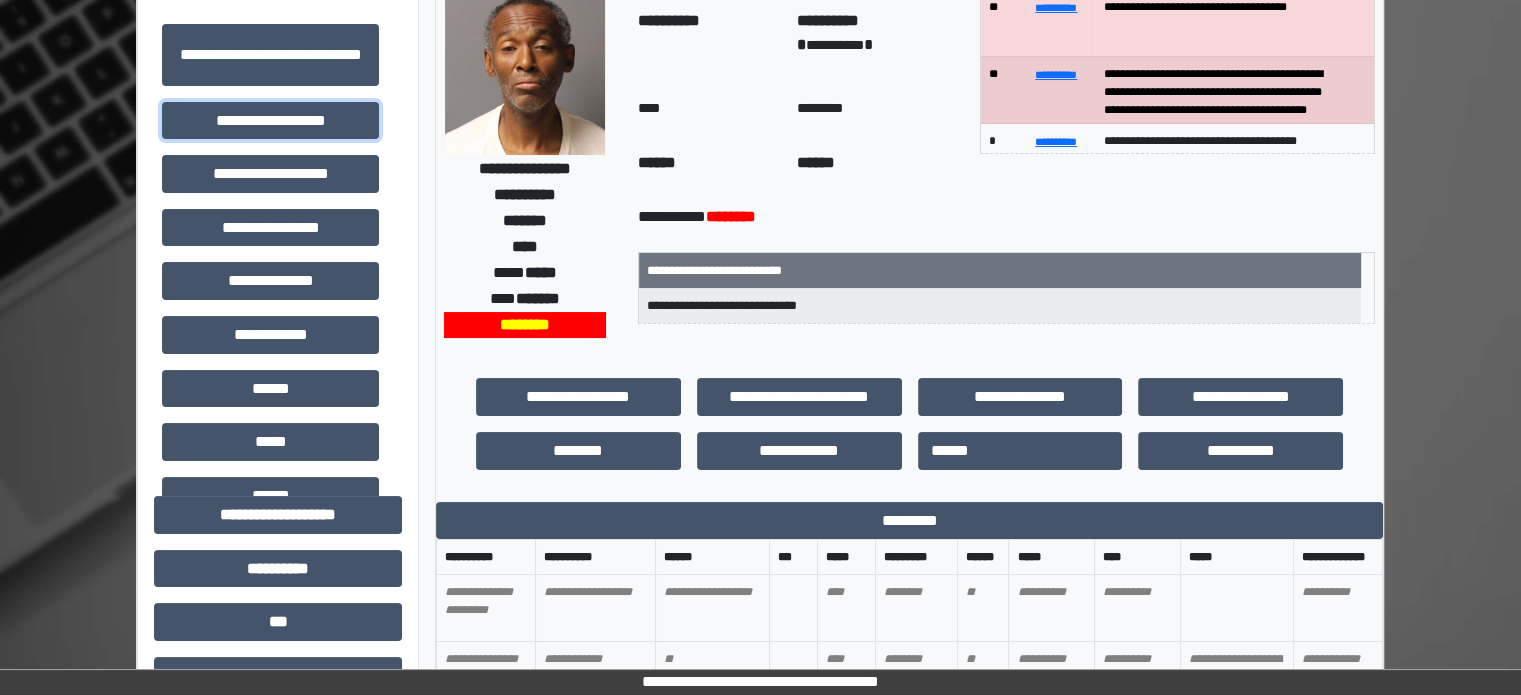 scroll, scrollTop: 128, scrollLeft: 0, axis: vertical 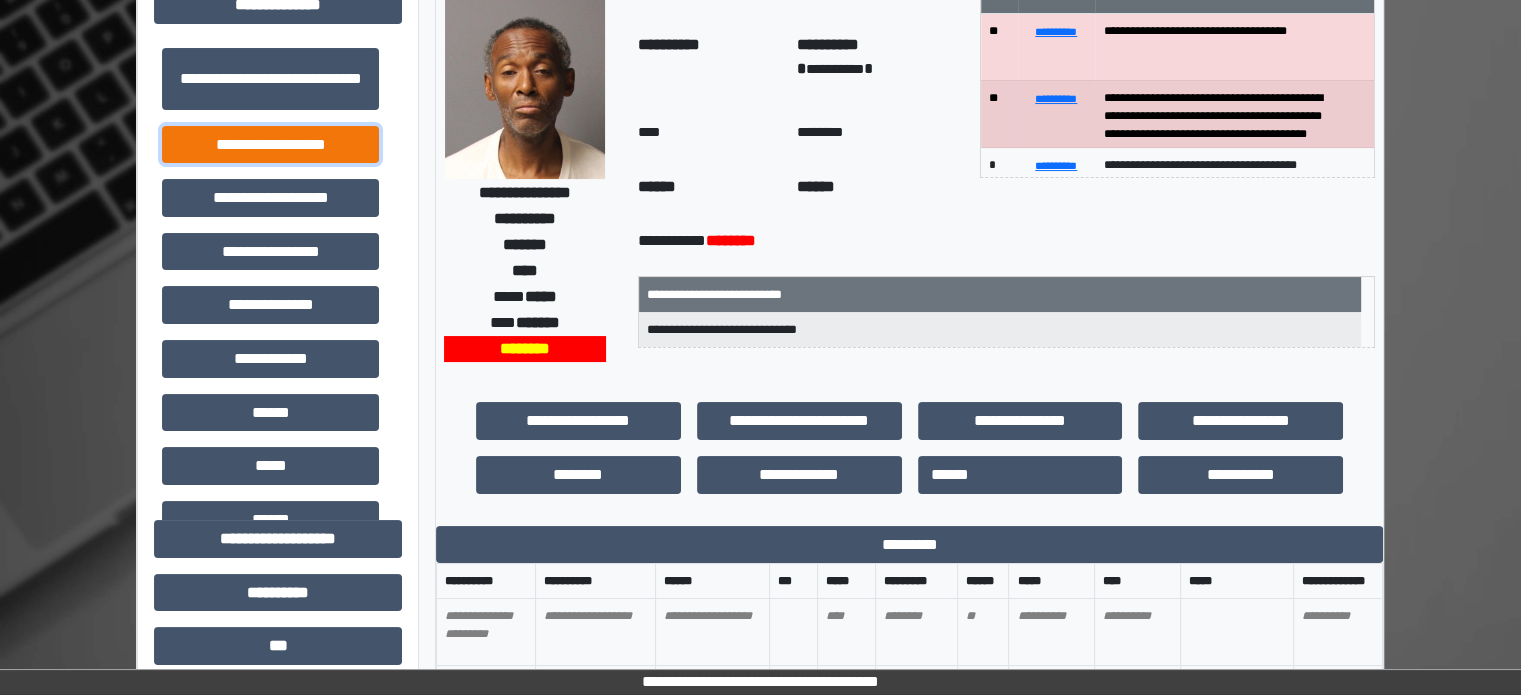click on "**********" at bounding box center (270, 145) 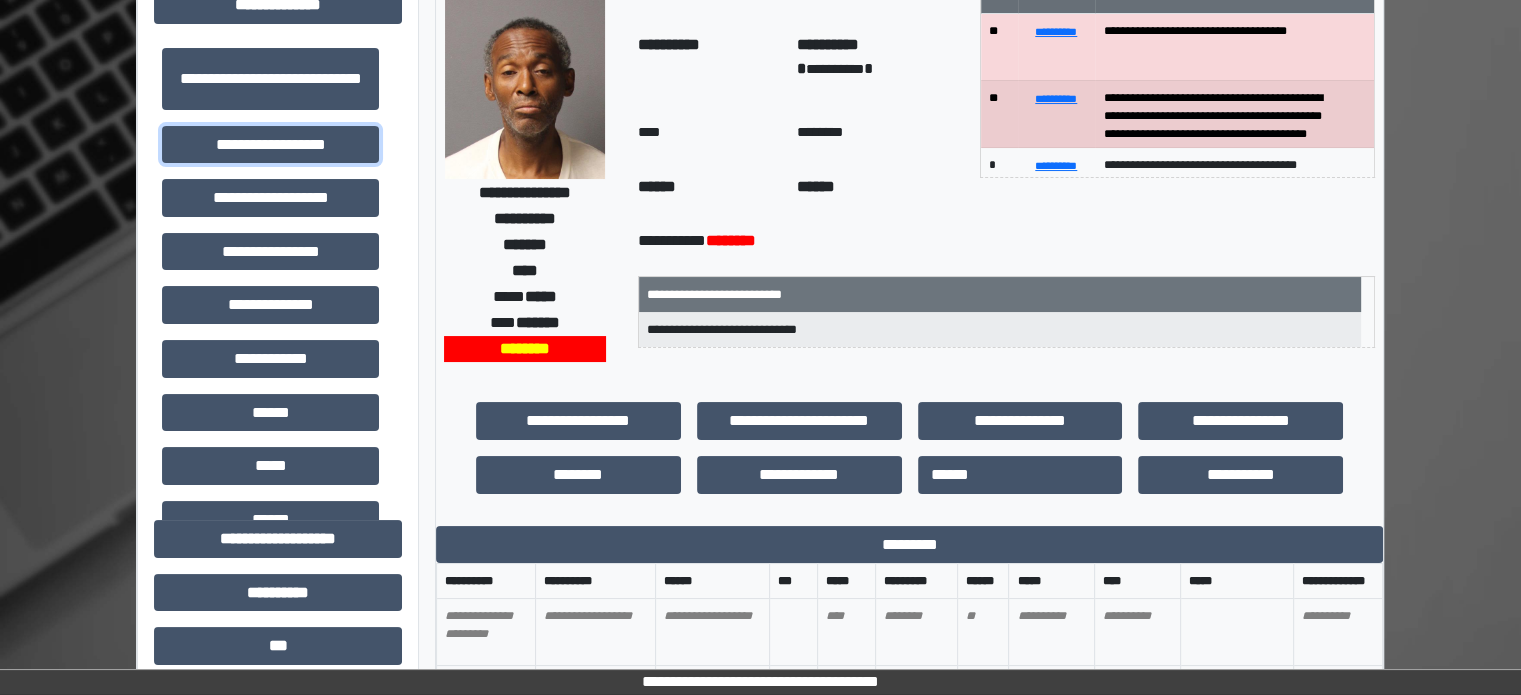 scroll, scrollTop: 0, scrollLeft: 0, axis: both 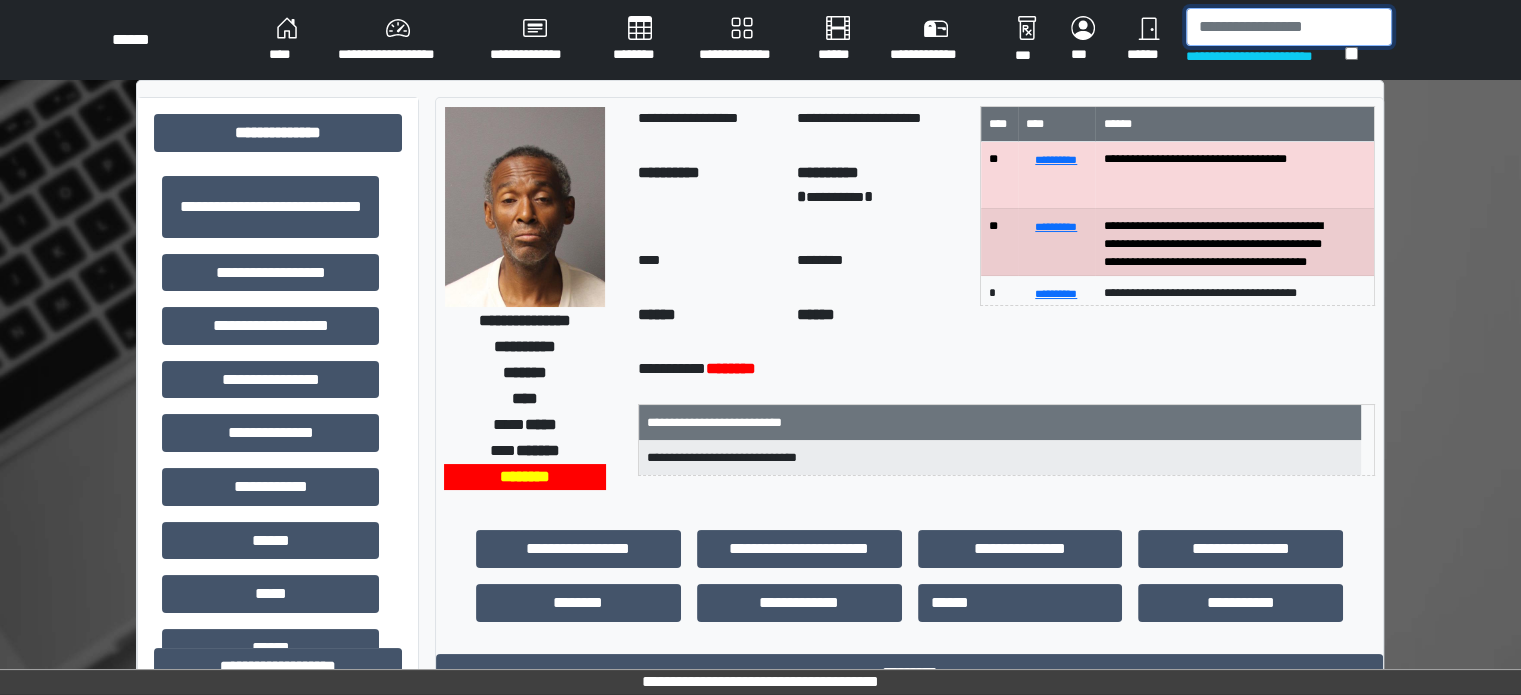 click at bounding box center [1289, 27] 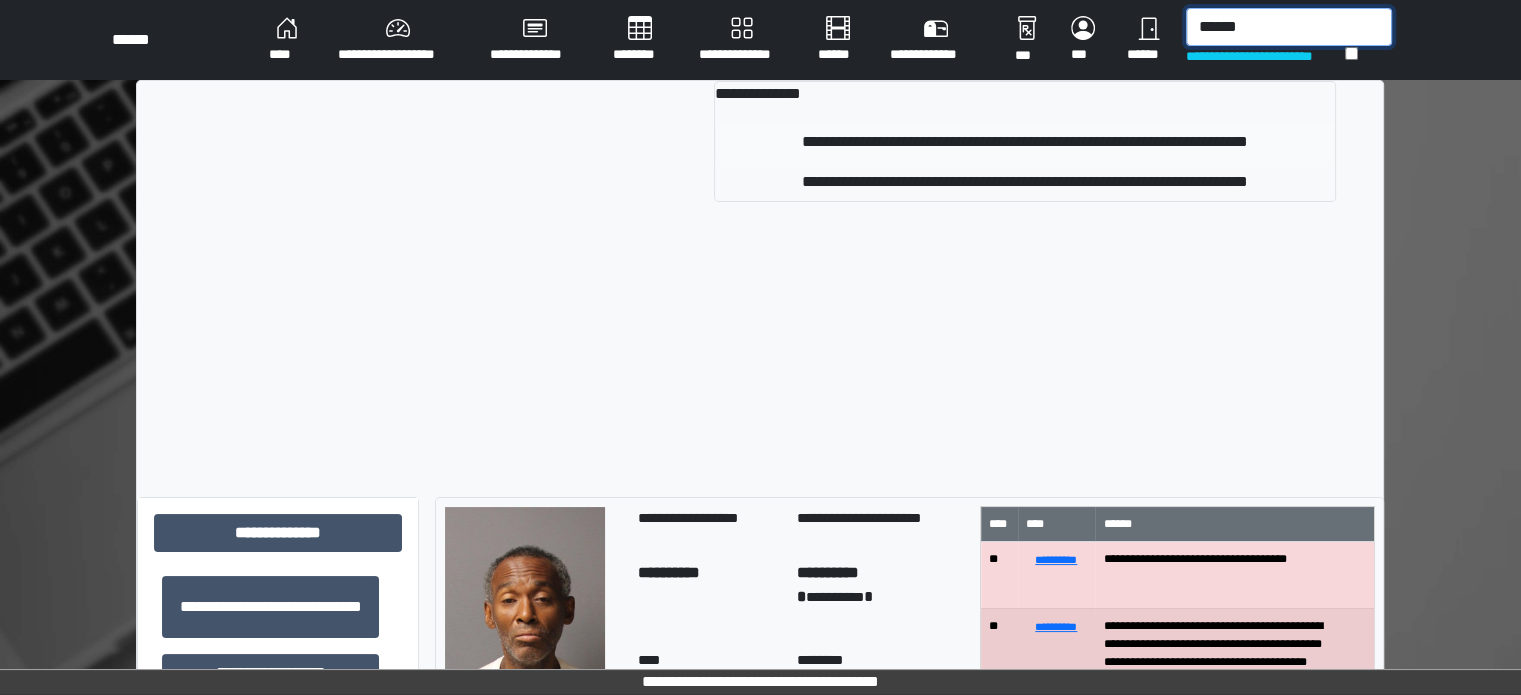 type on "******" 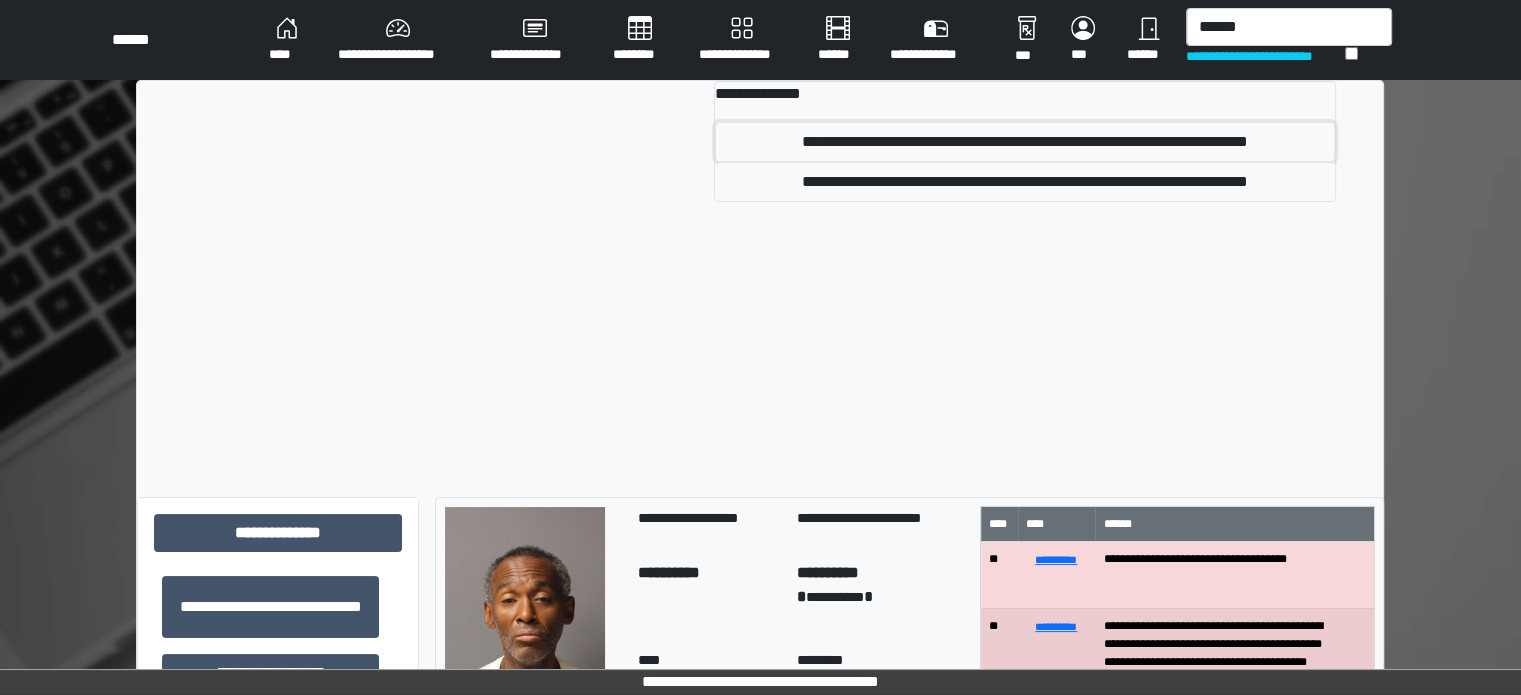click on "**********" at bounding box center (1024, 142) 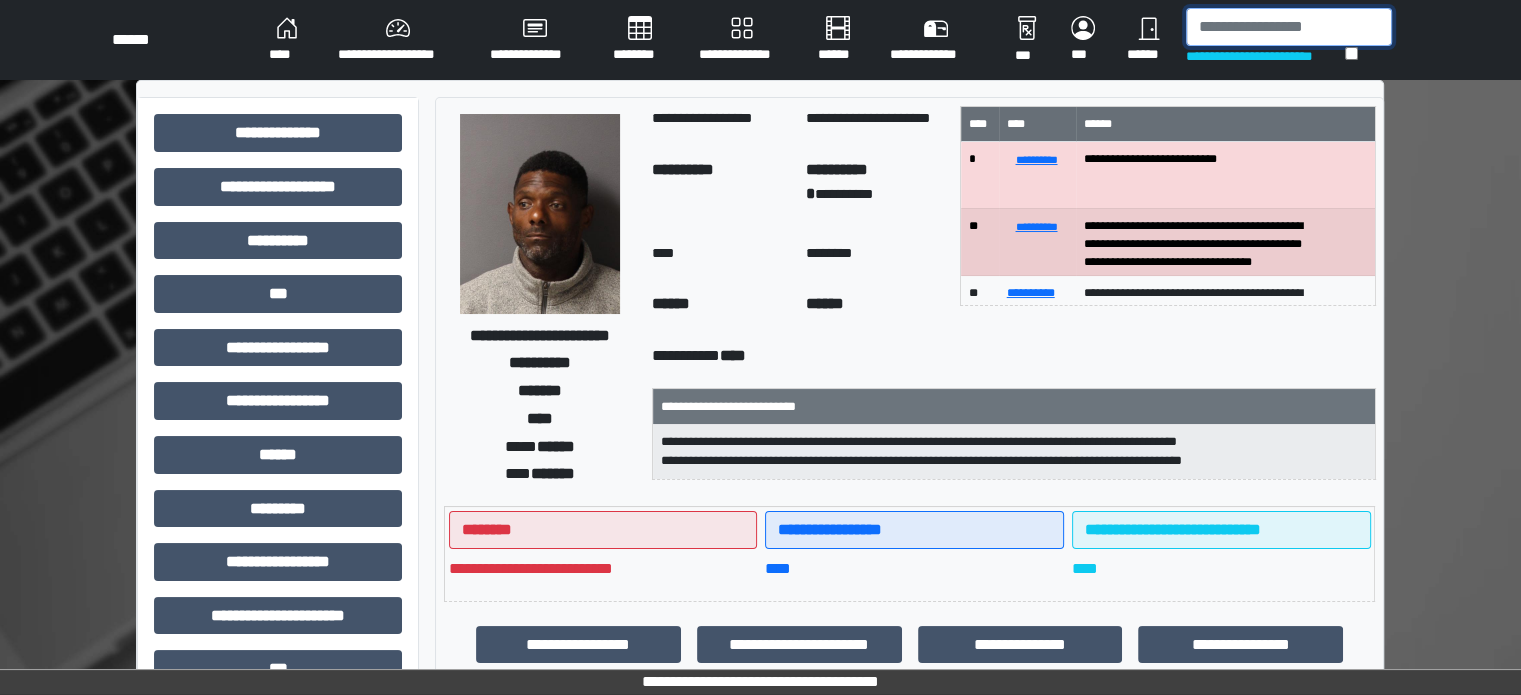 click at bounding box center [1289, 27] 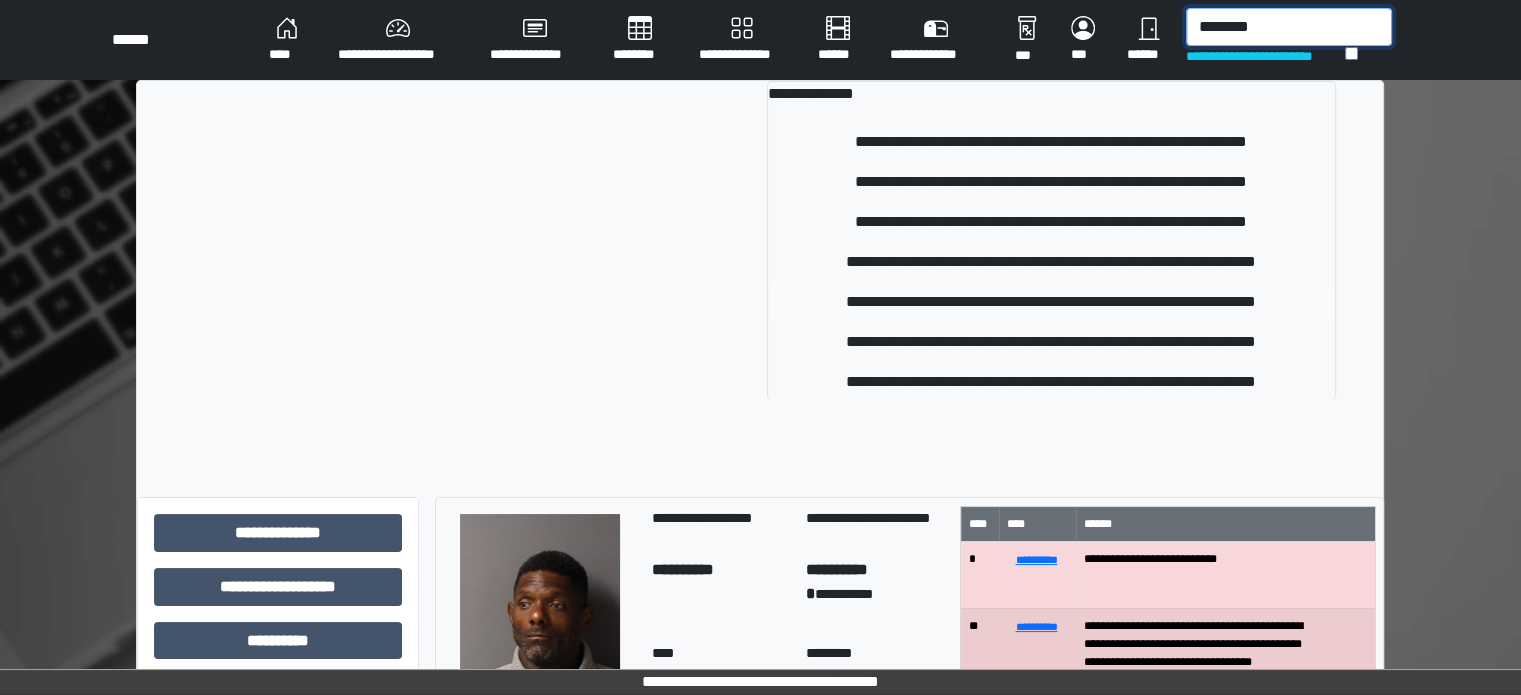 type on "********" 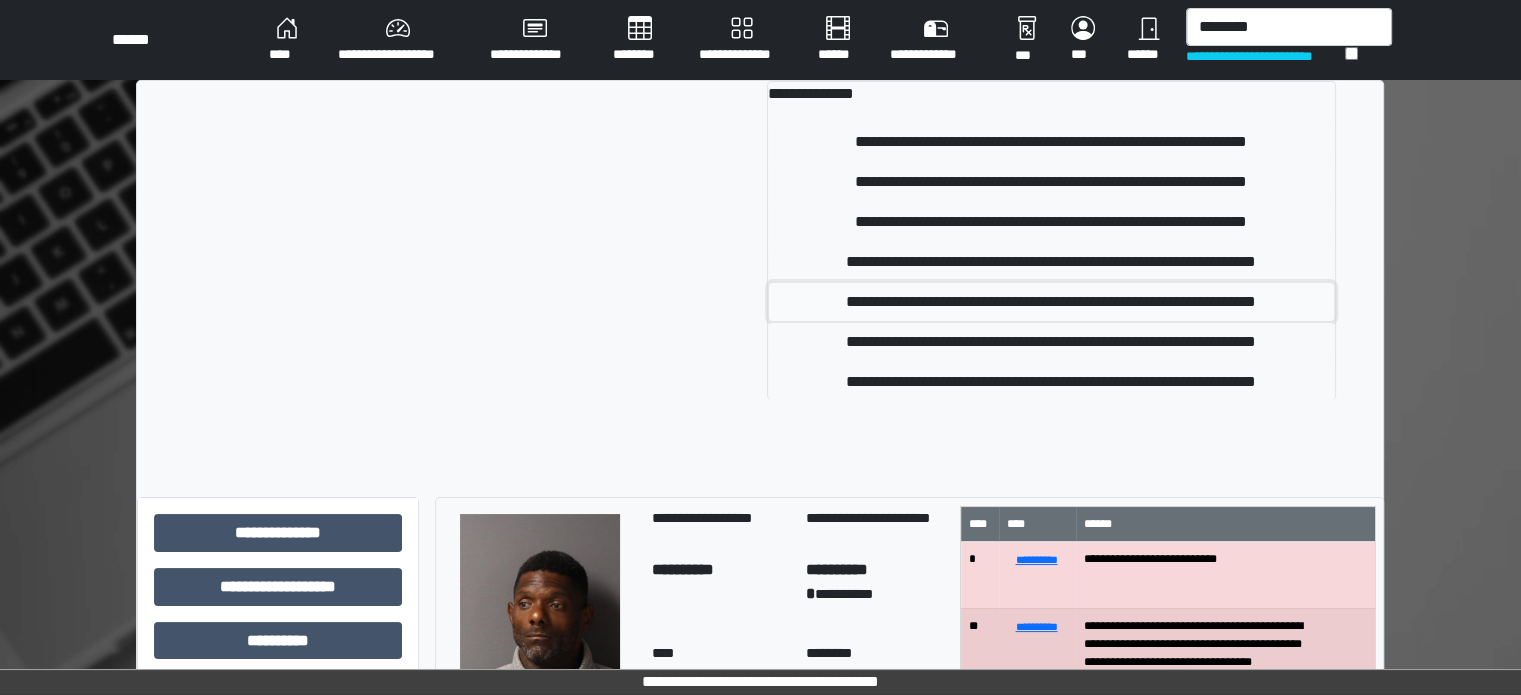 click on "**********" at bounding box center (1051, 302) 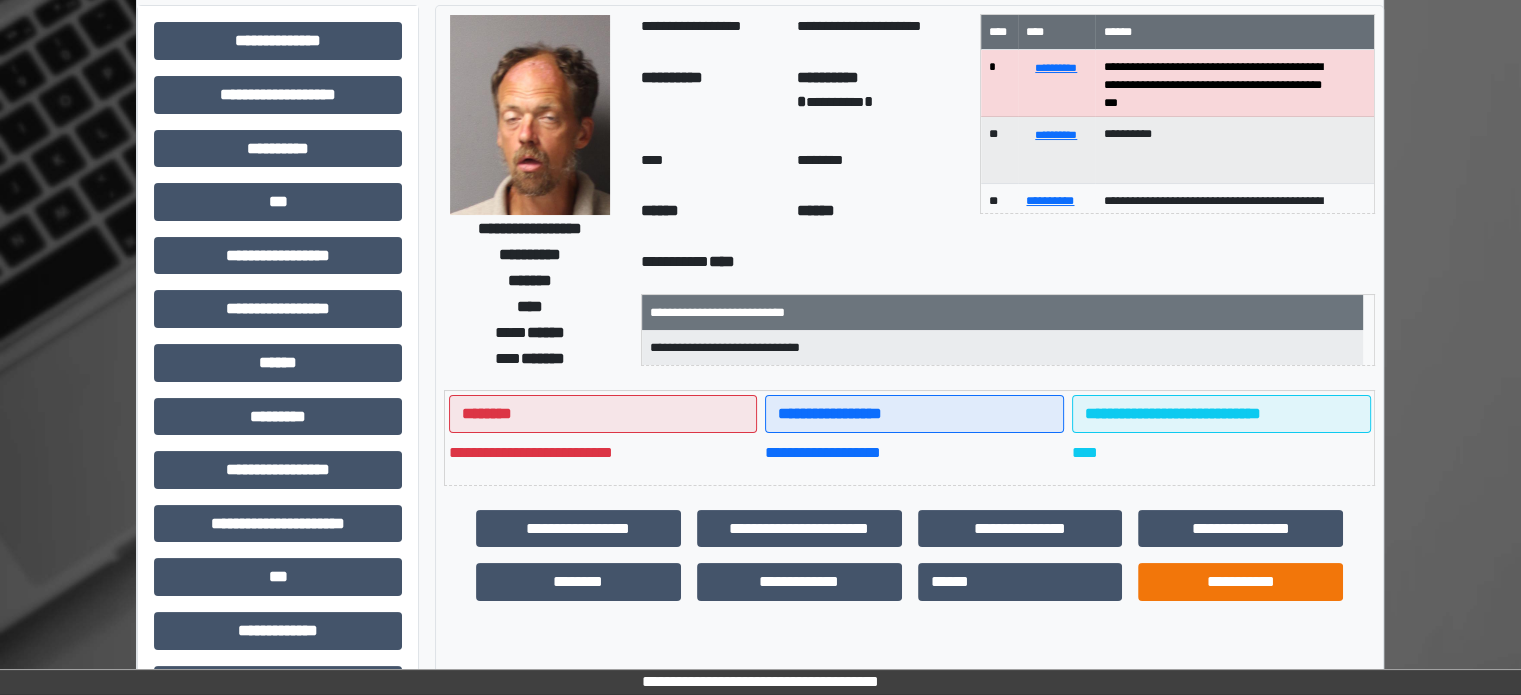 scroll, scrollTop: 0, scrollLeft: 0, axis: both 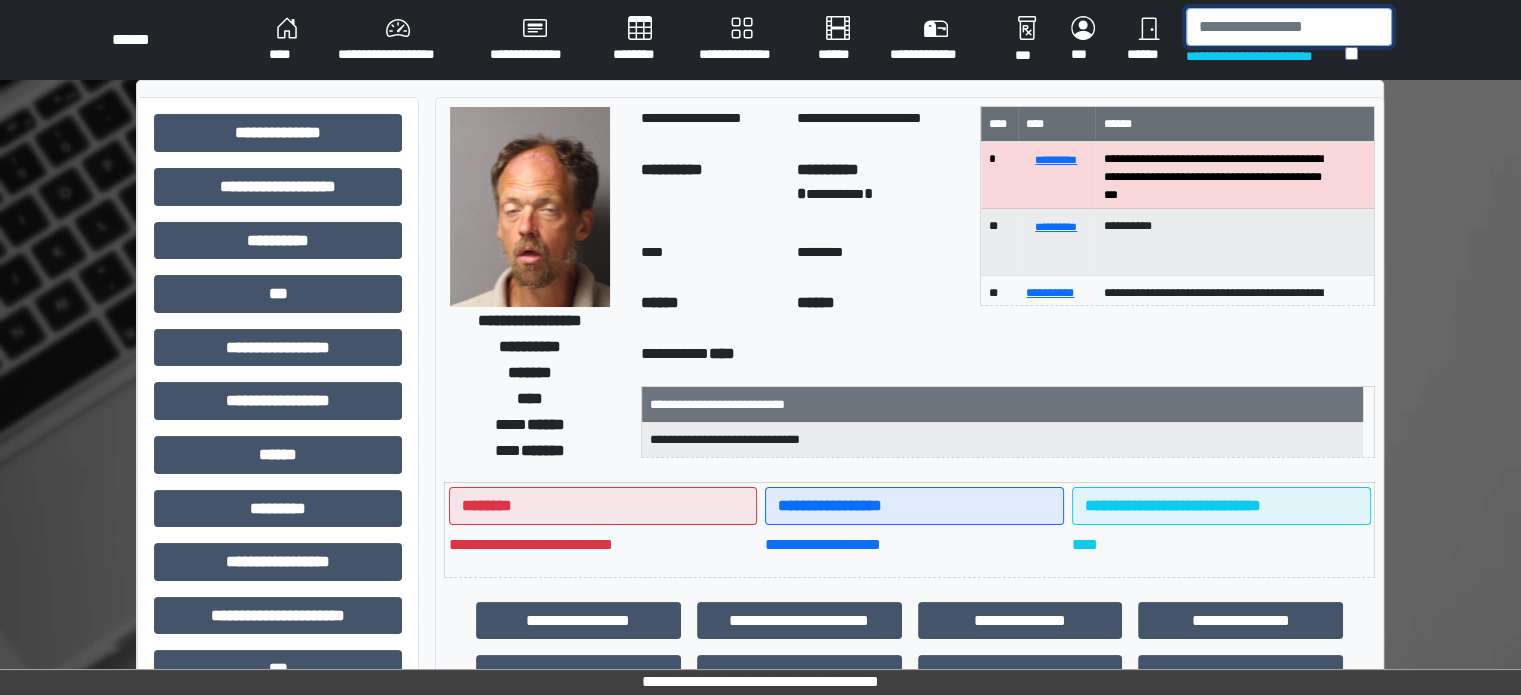 click at bounding box center (1289, 27) 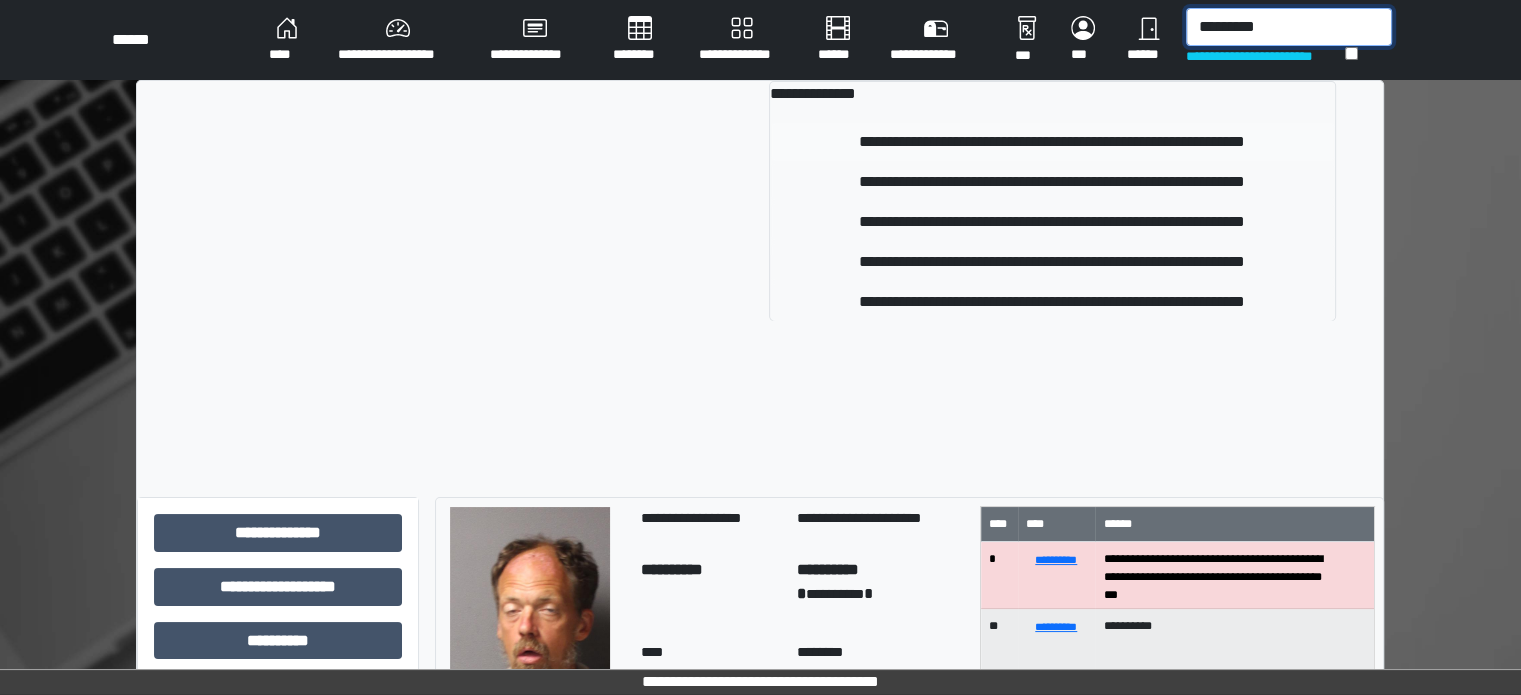 type on "*********" 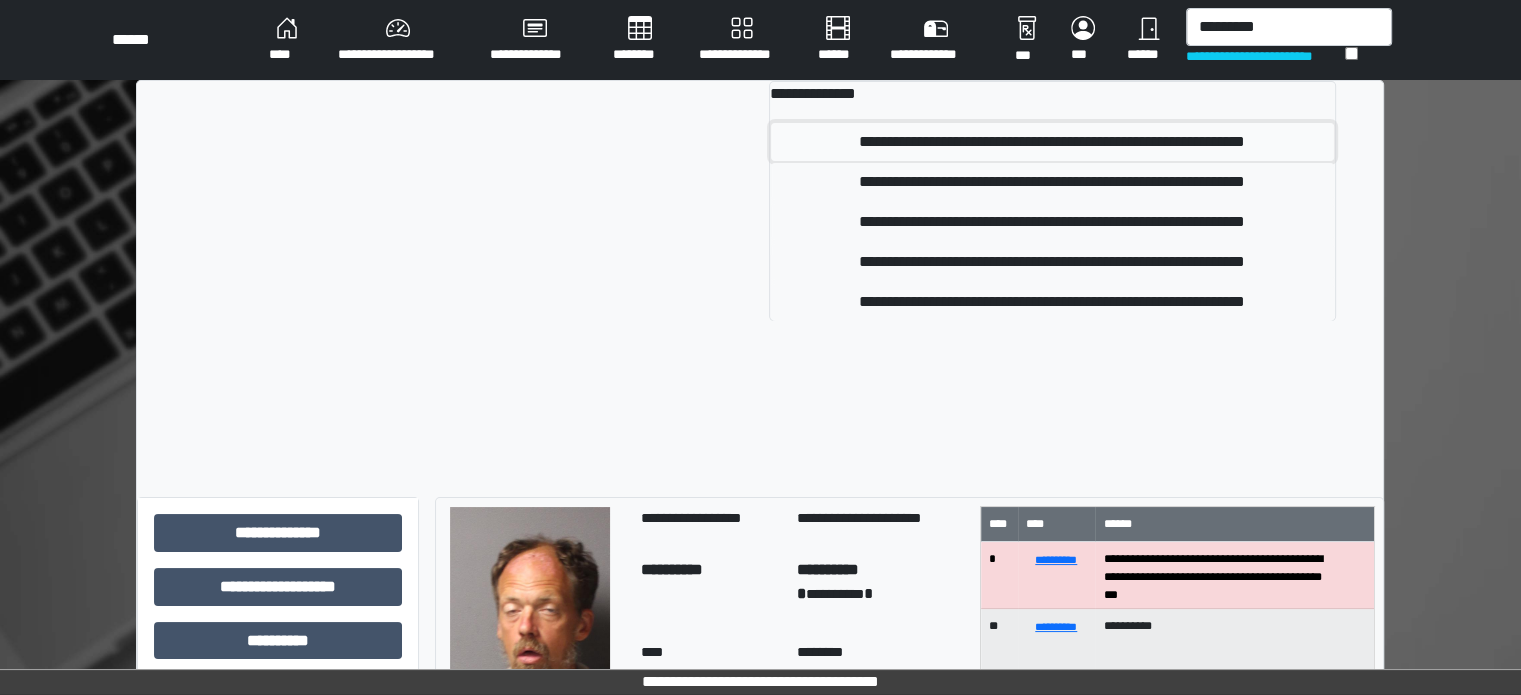 click on "**********" at bounding box center [1052, 142] 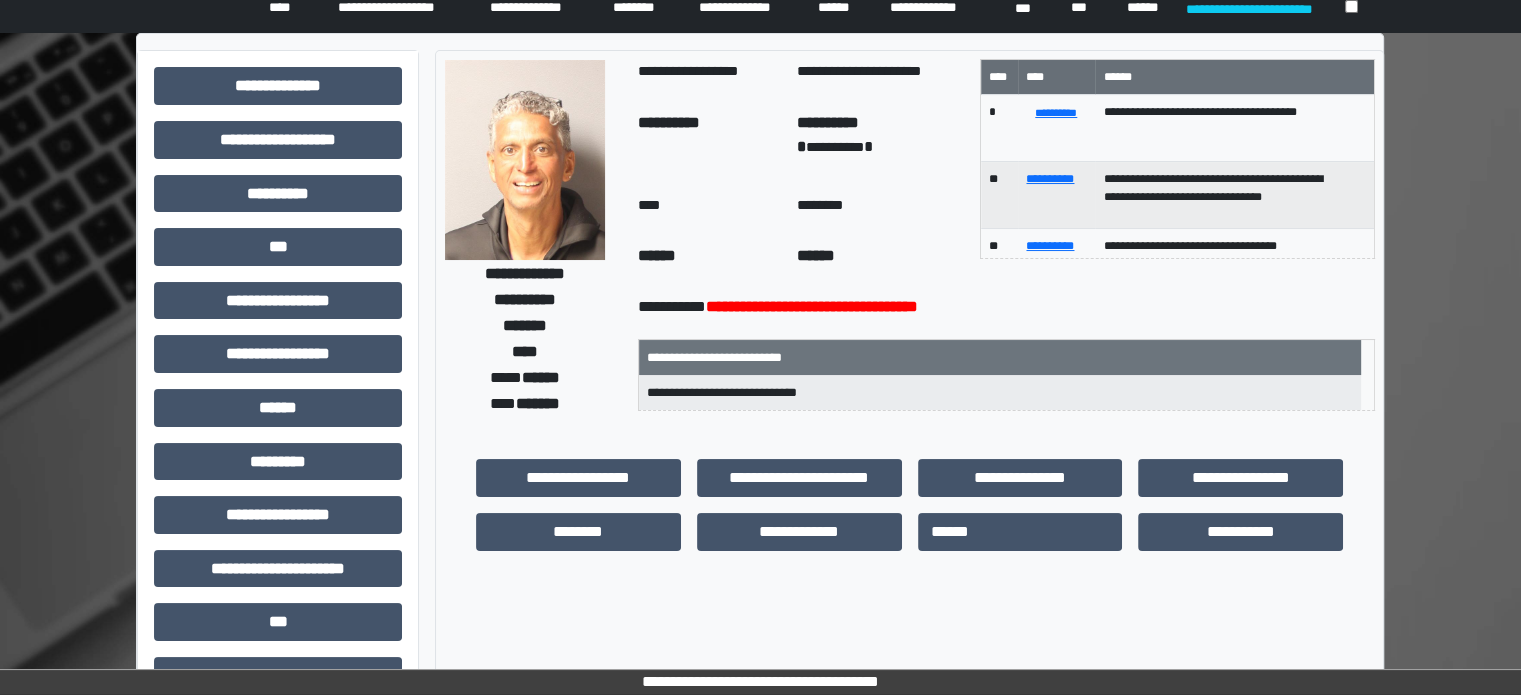 scroll, scrollTop: 48, scrollLeft: 0, axis: vertical 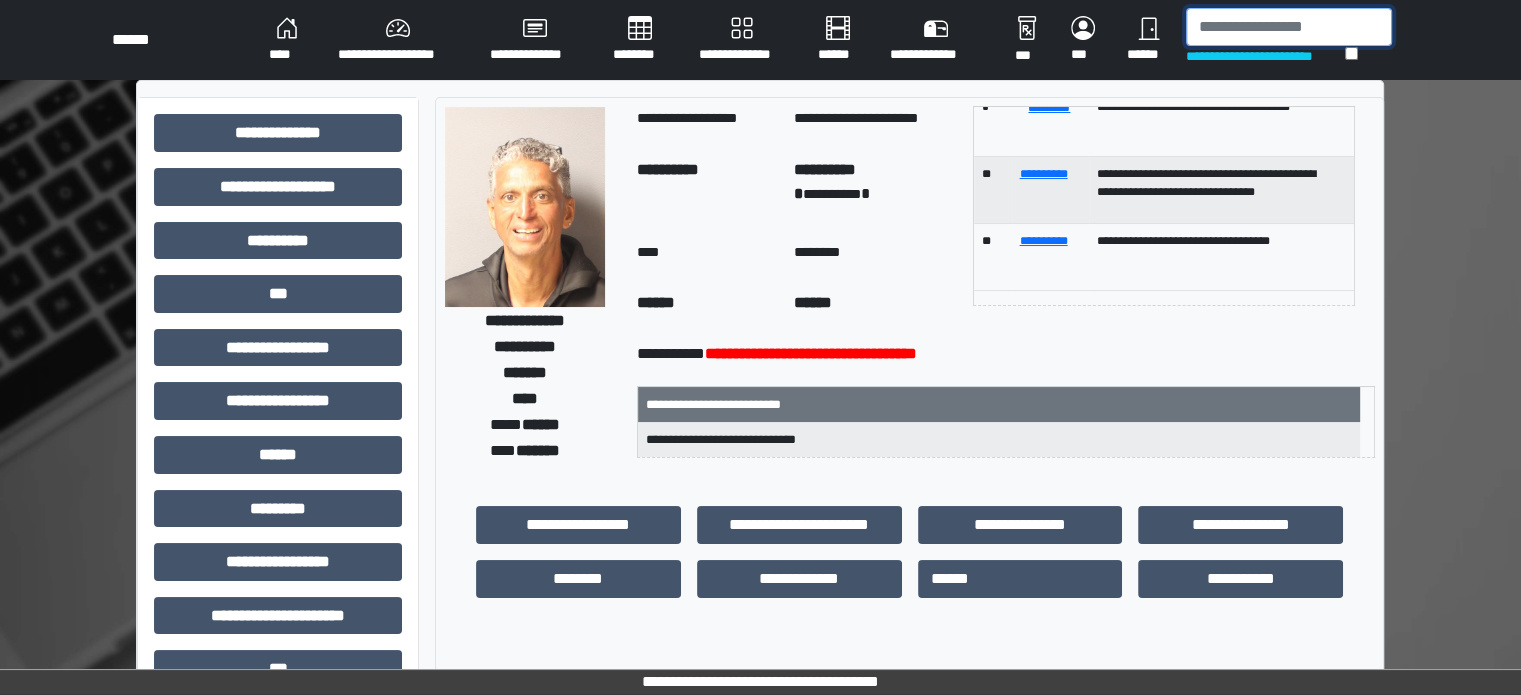 click at bounding box center (1289, 27) 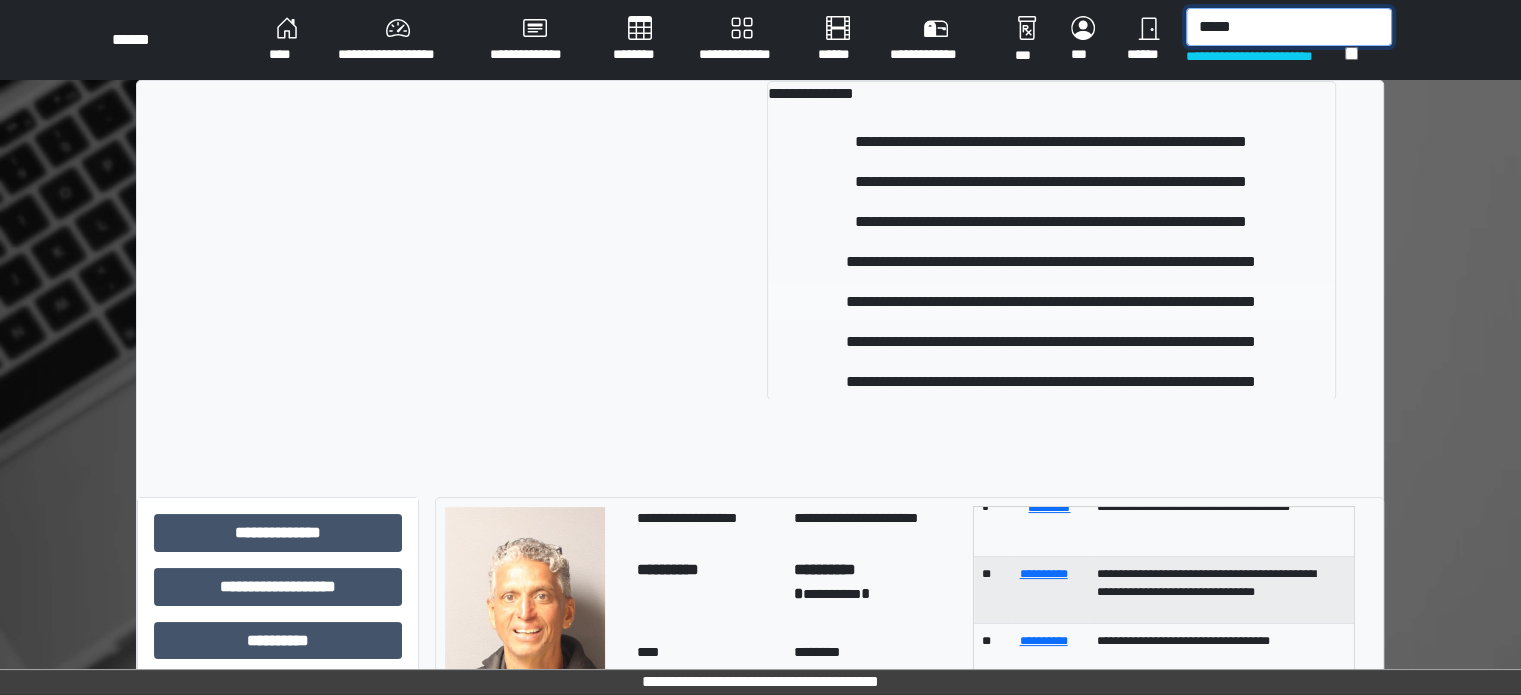 type on "*****" 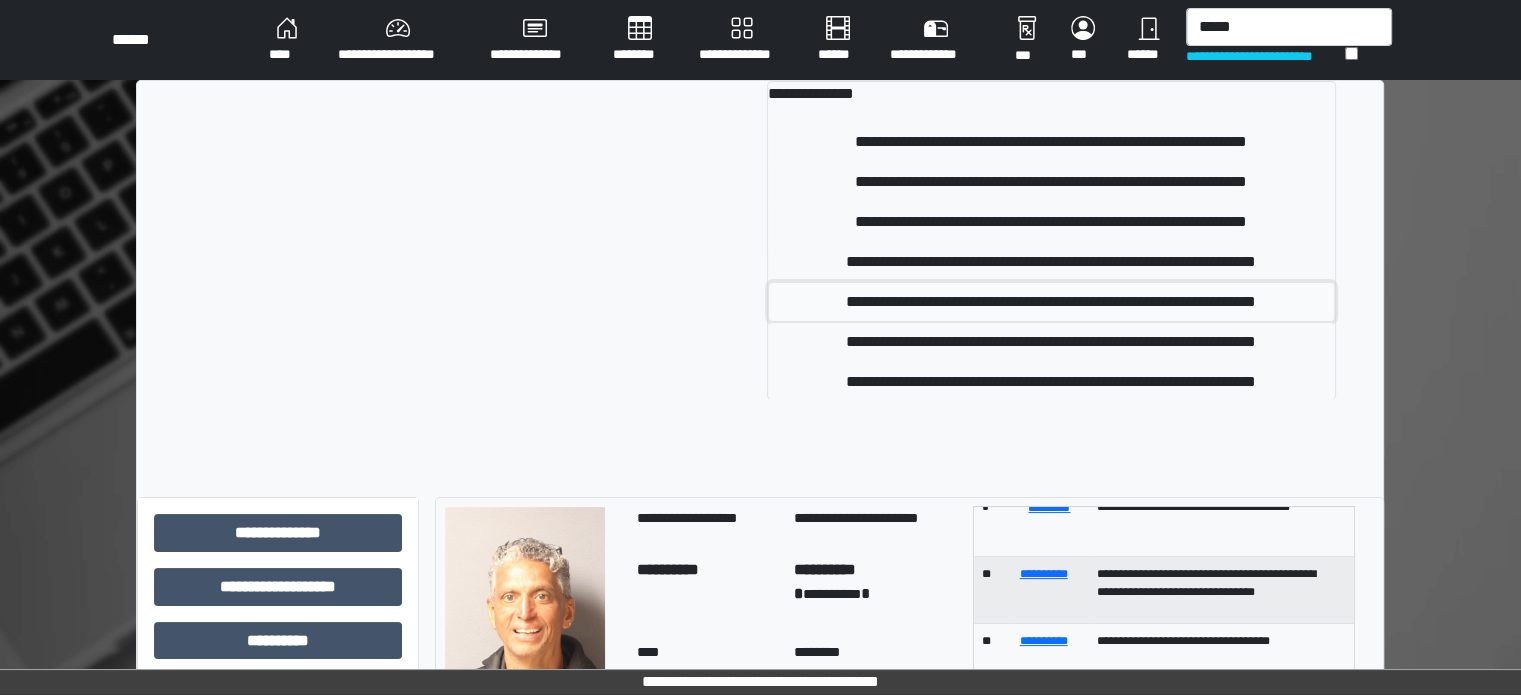 click on "**********" at bounding box center [1051, 302] 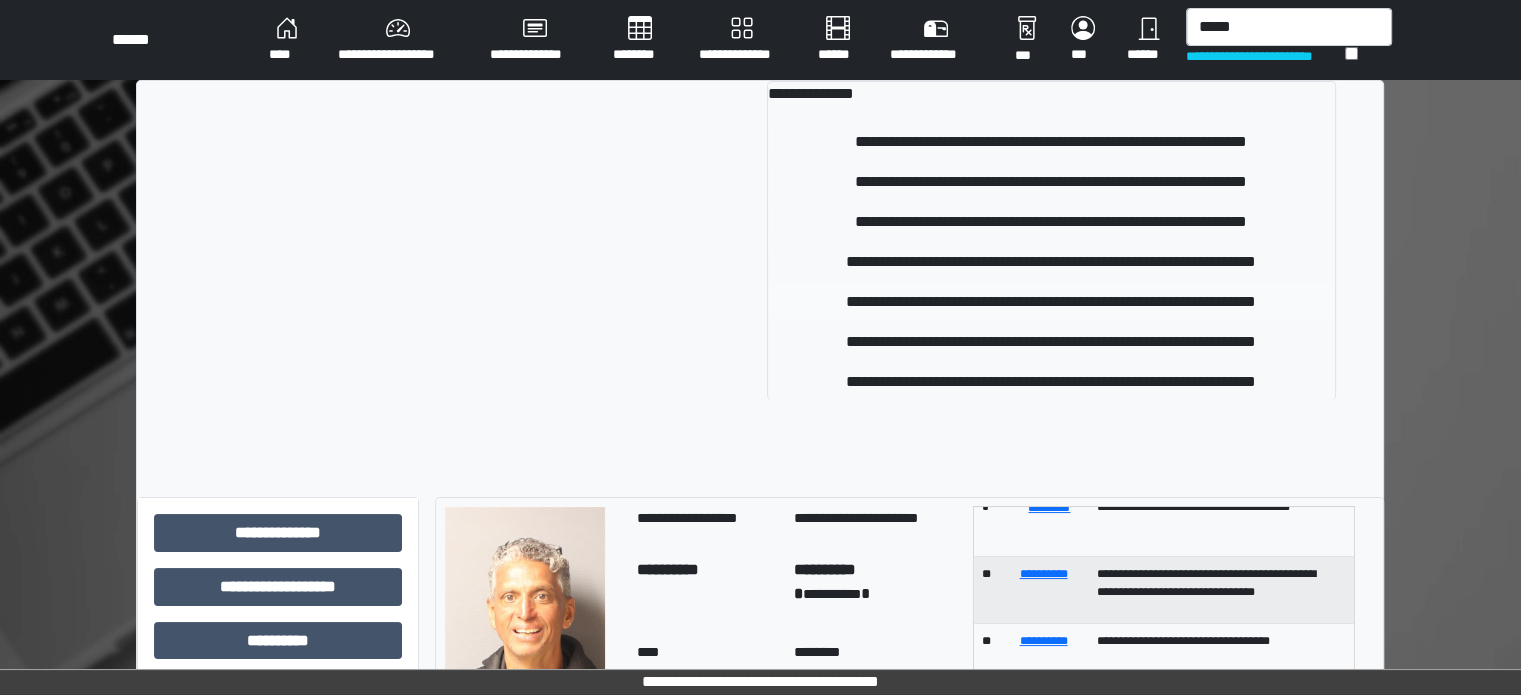 type 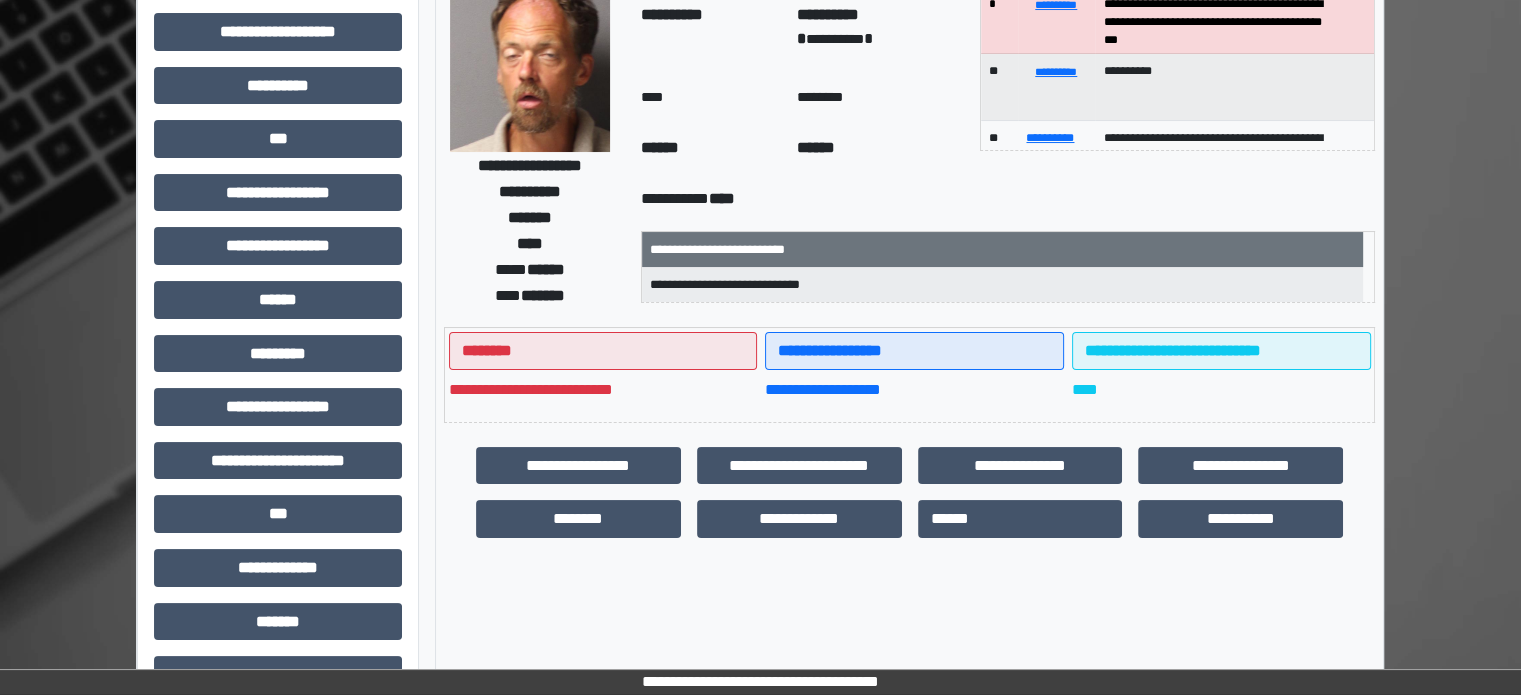 scroll, scrollTop: 156, scrollLeft: 0, axis: vertical 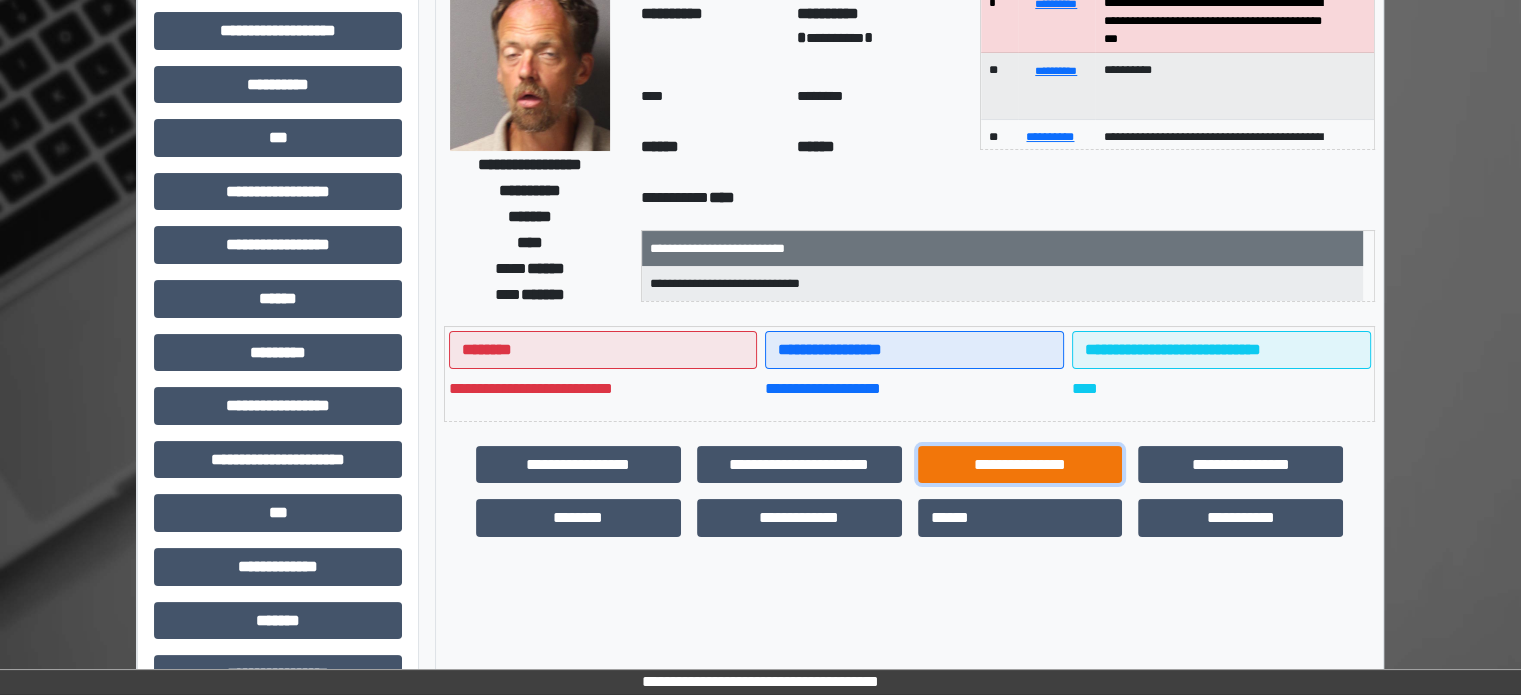click on "**********" at bounding box center (1020, 465) 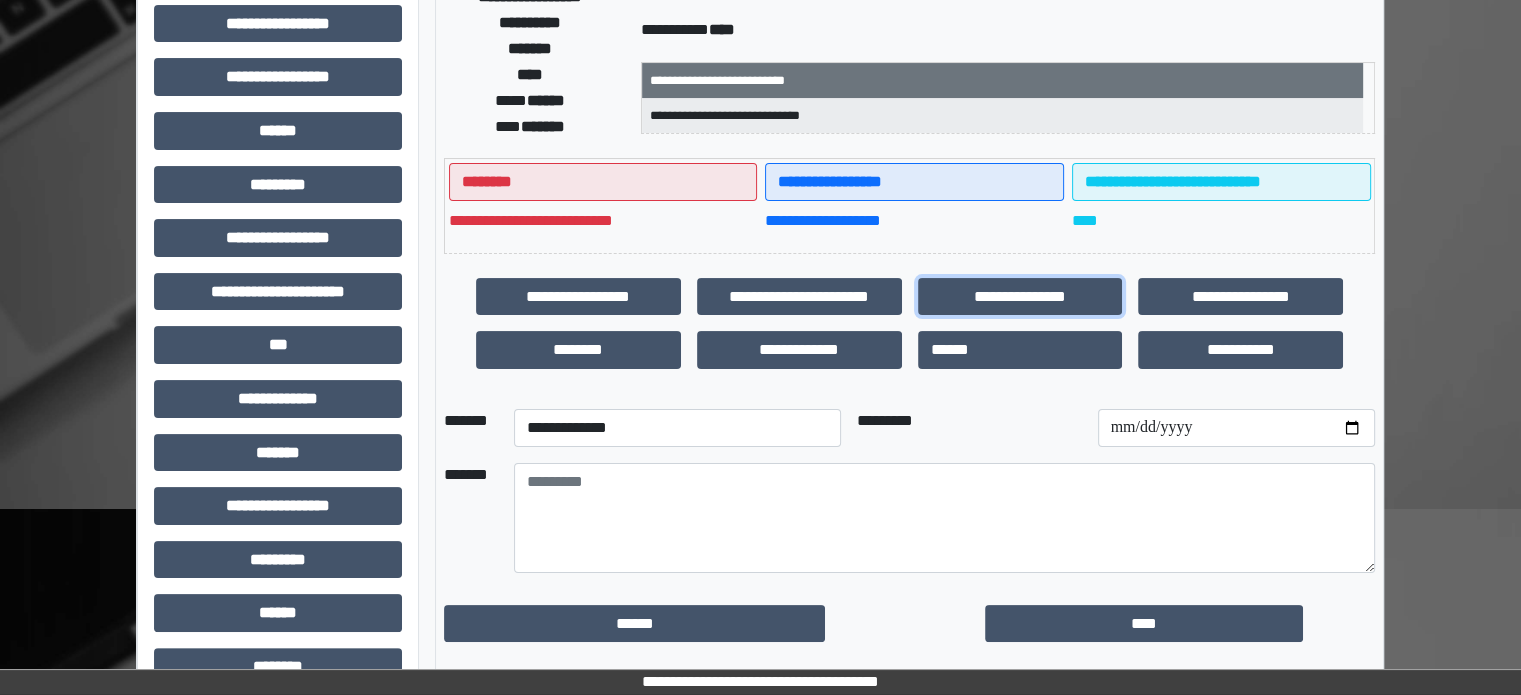 scroll, scrollTop: 326, scrollLeft: 0, axis: vertical 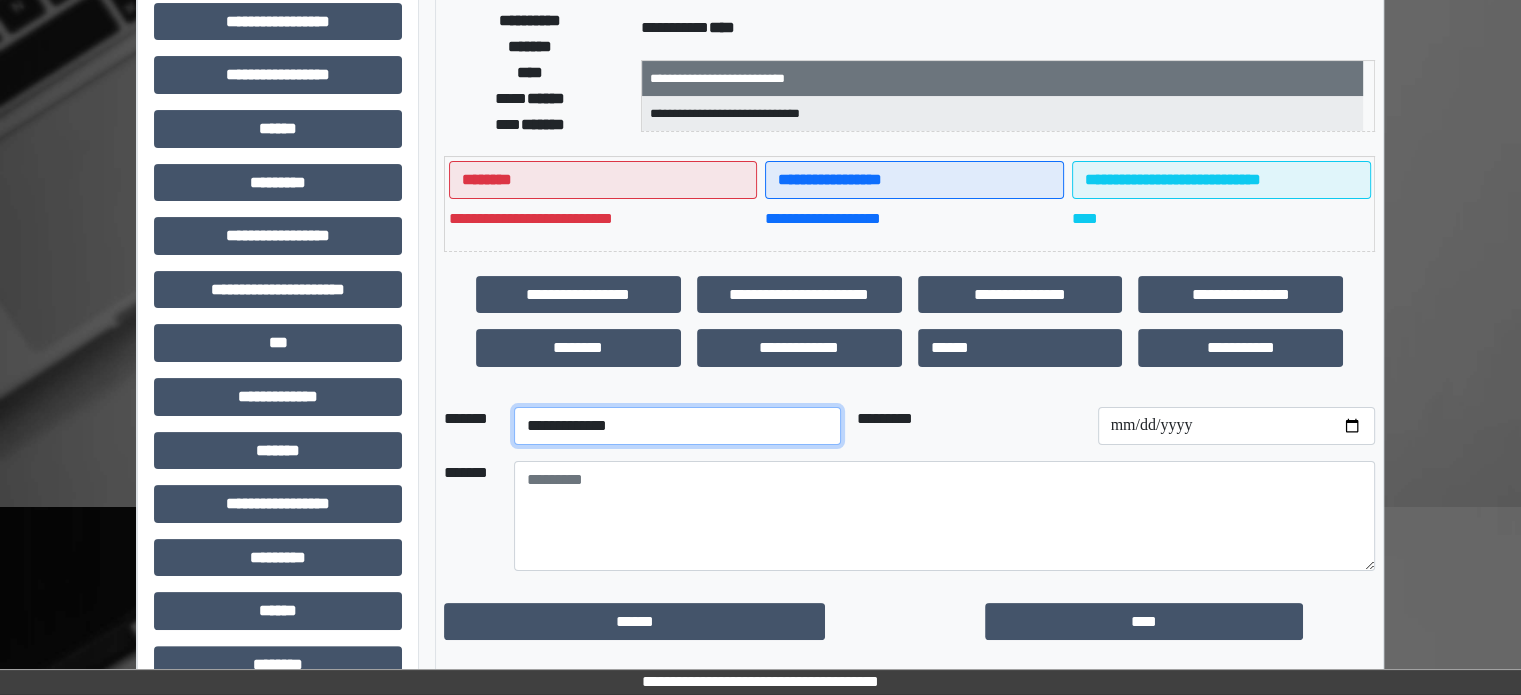 click on "**********" at bounding box center (677, 426) 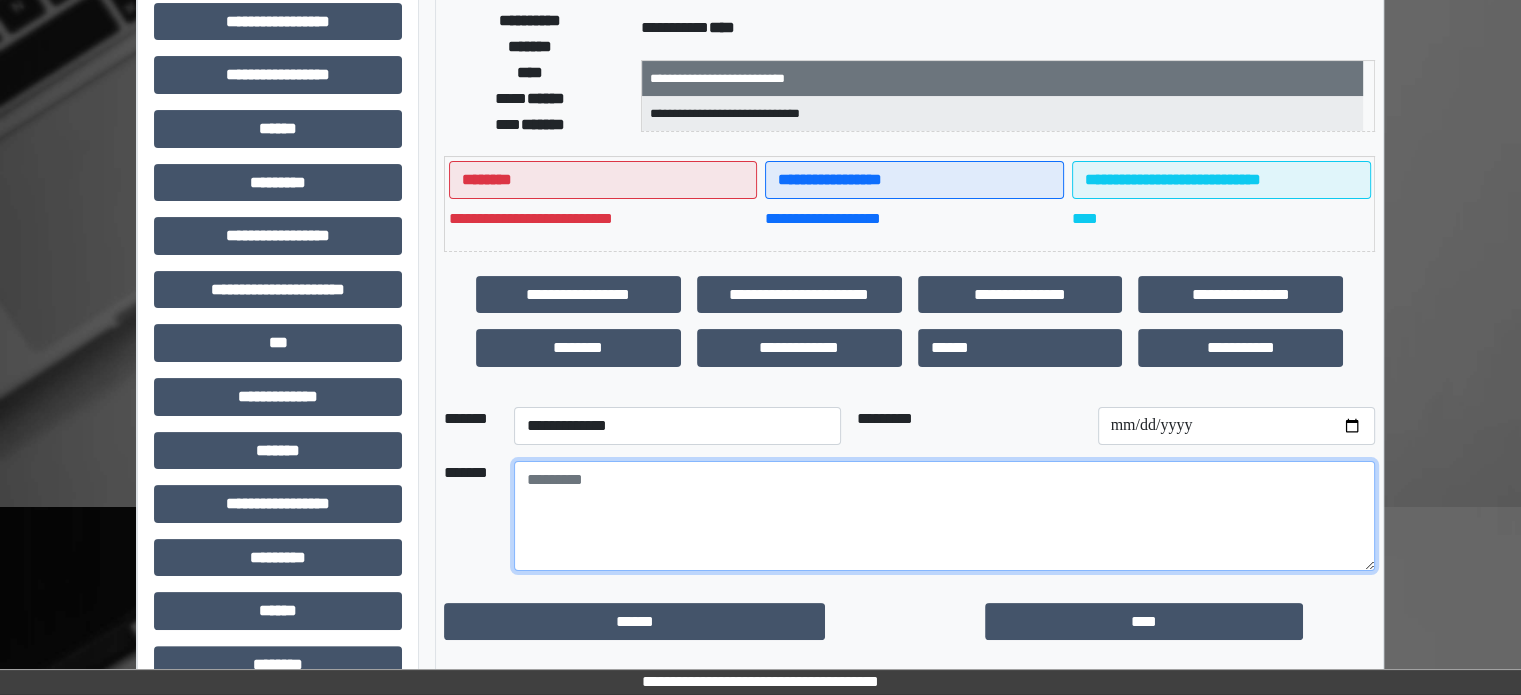 click at bounding box center [944, 516] 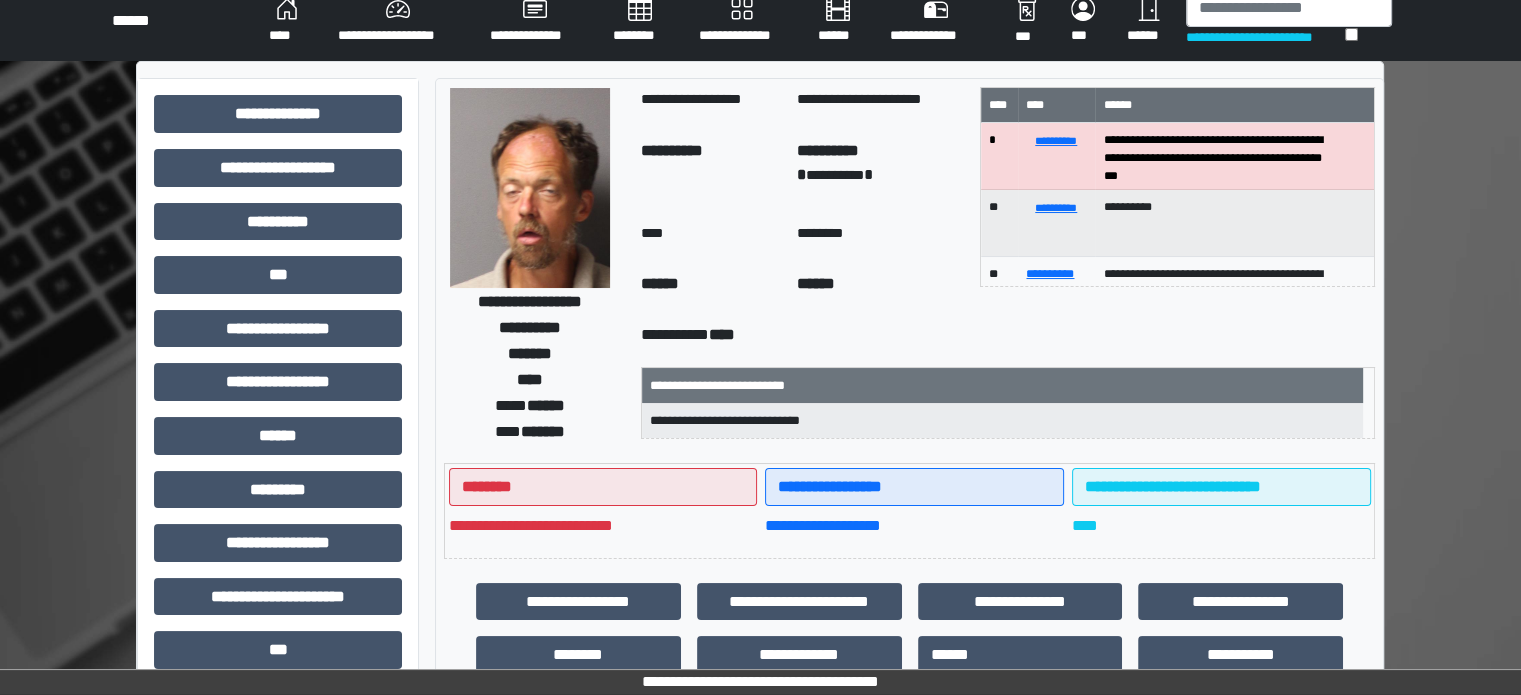 scroll, scrollTop: 22, scrollLeft: 0, axis: vertical 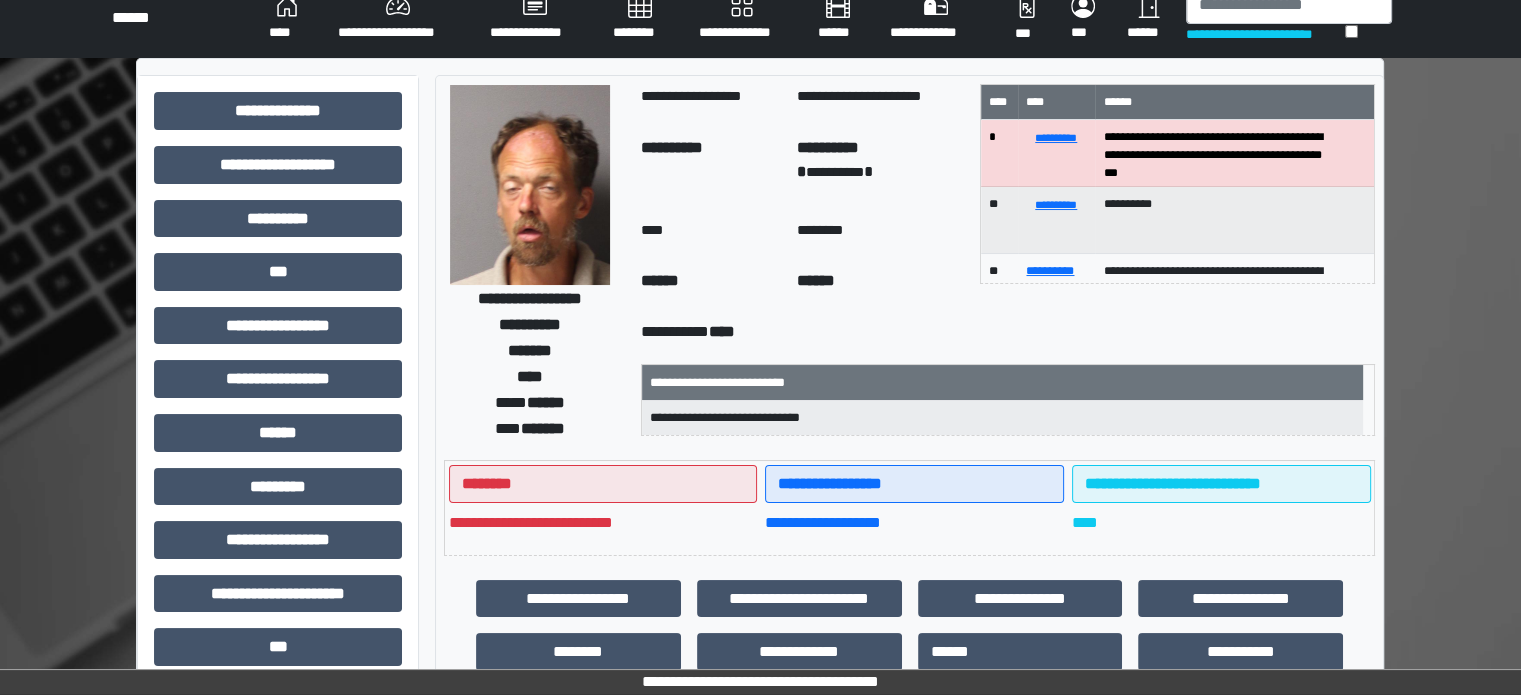 type on "**********" 